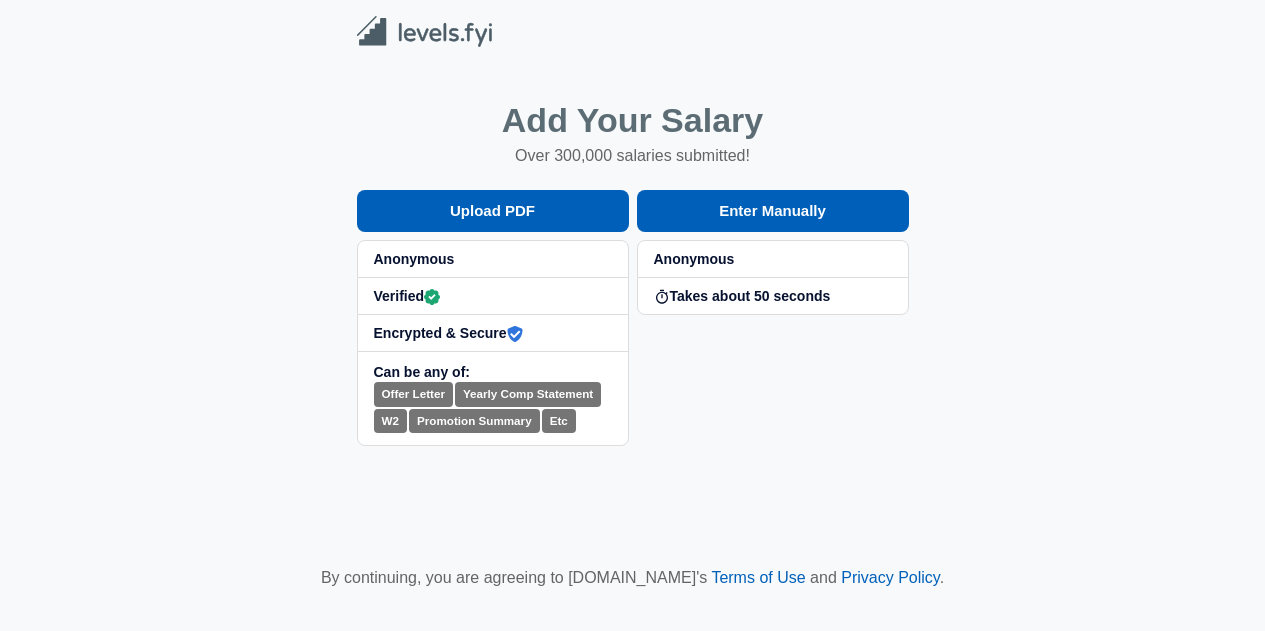 scroll, scrollTop: 0, scrollLeft: 0, axis: both 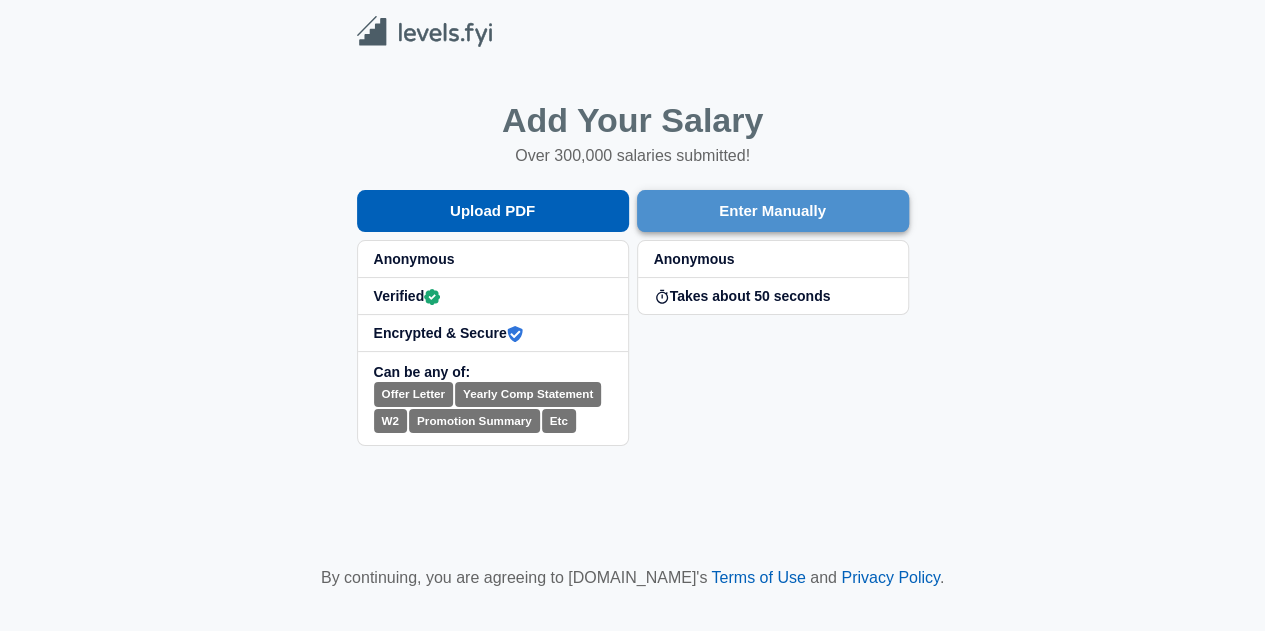 click on "Enter Manually" at bounding box center (773, 211) 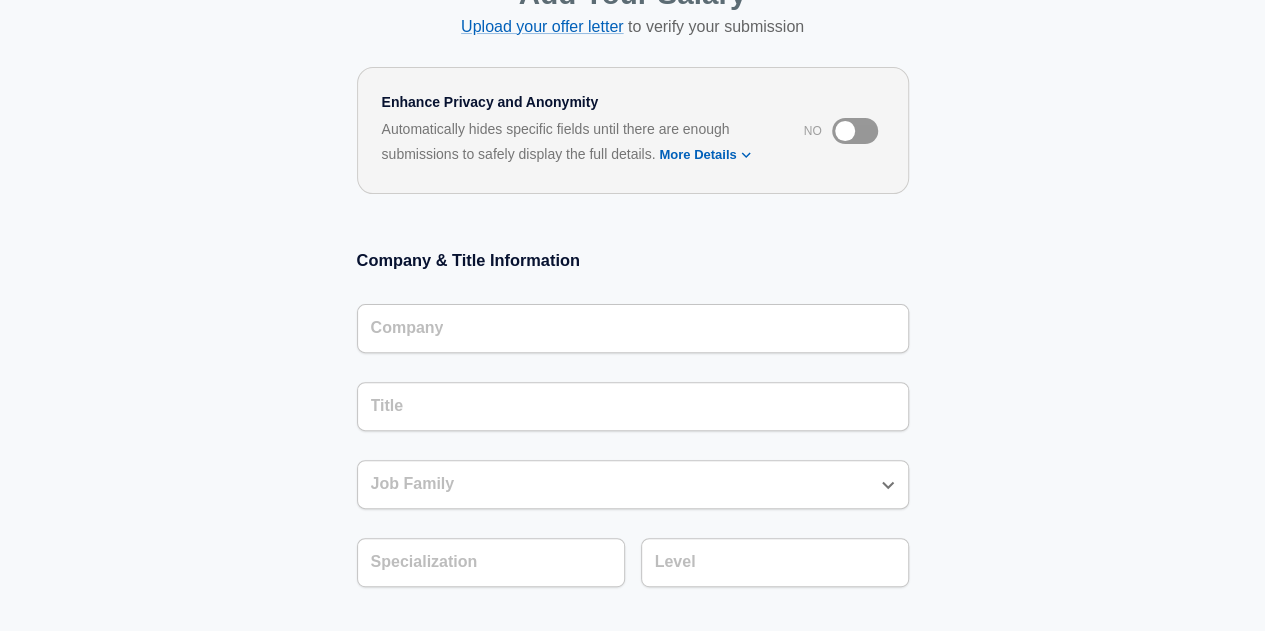 click on "Company" at bounding box center [633, 328] 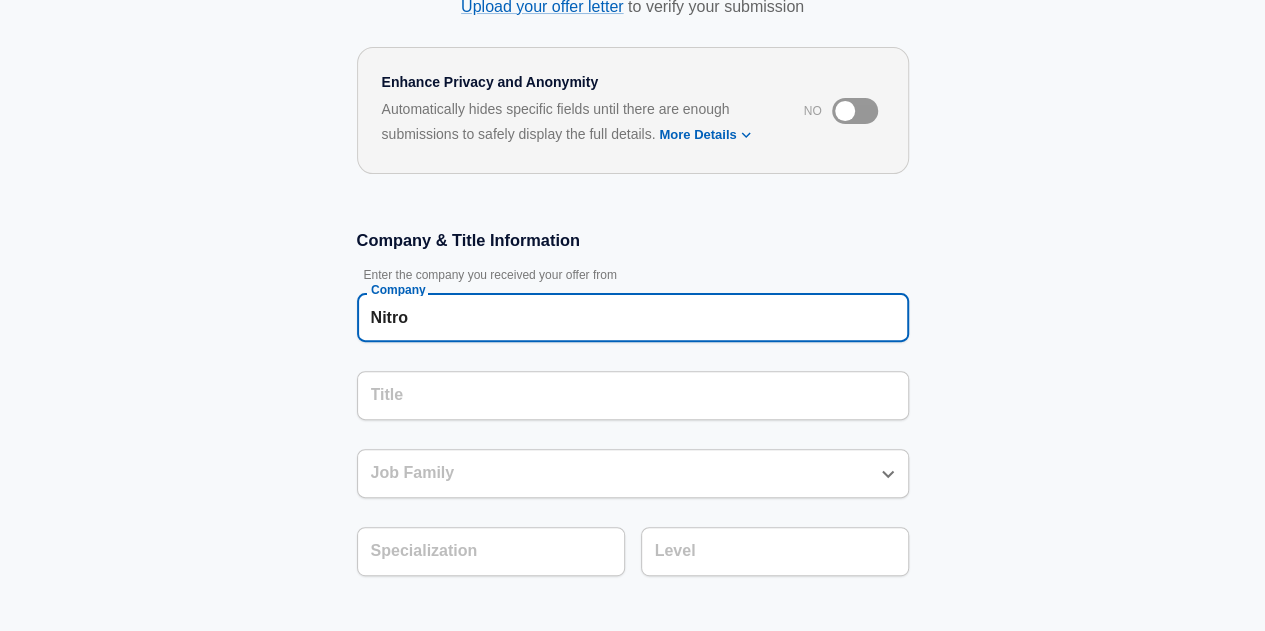 type on "Nitro" 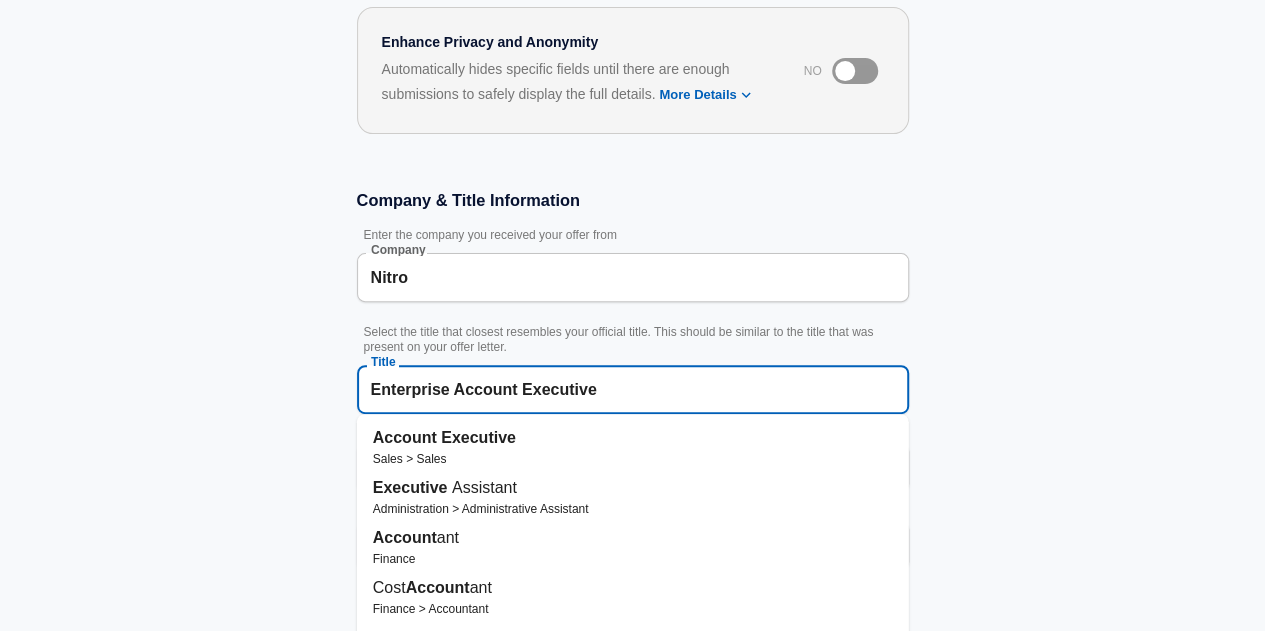 scroll, scrollTop: 270, scrollLeft: 0, axis: vertical 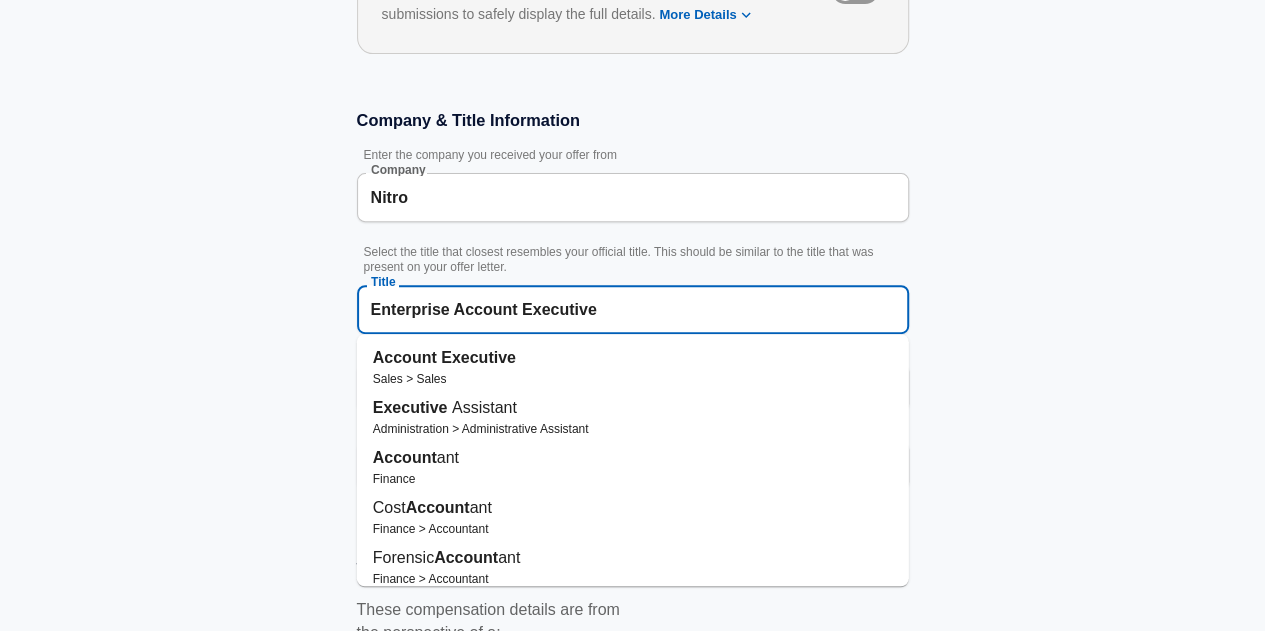 click on "Account     Executive" at bounding box center (633, 358) 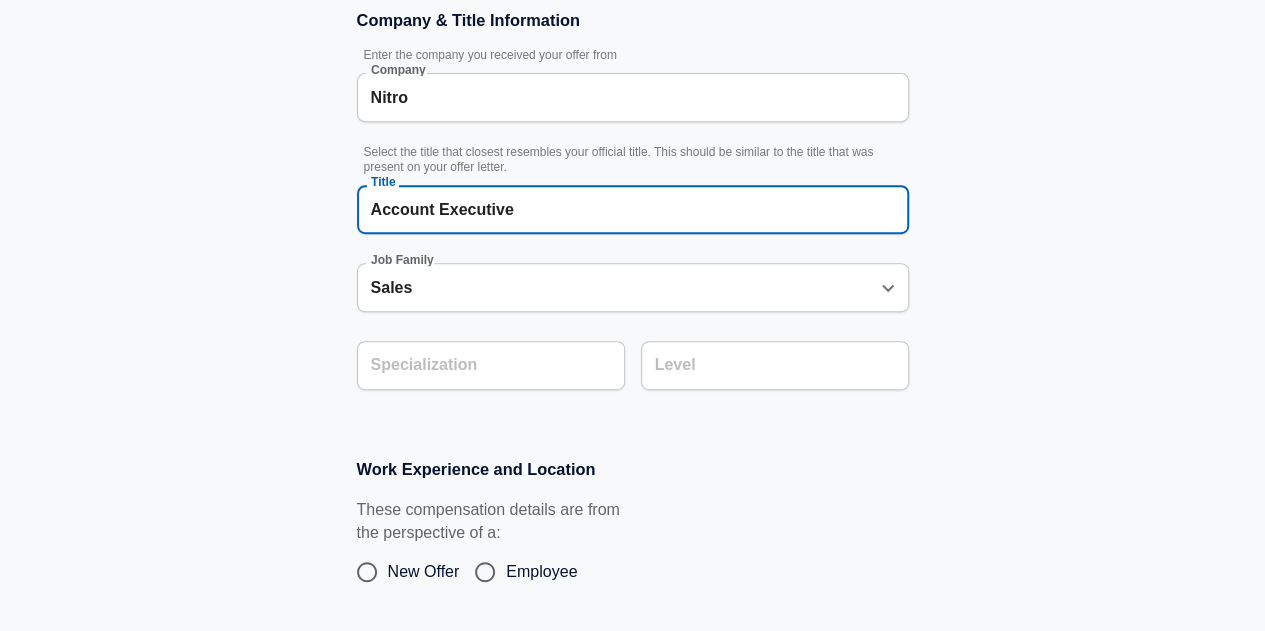 type on "Account Executive" 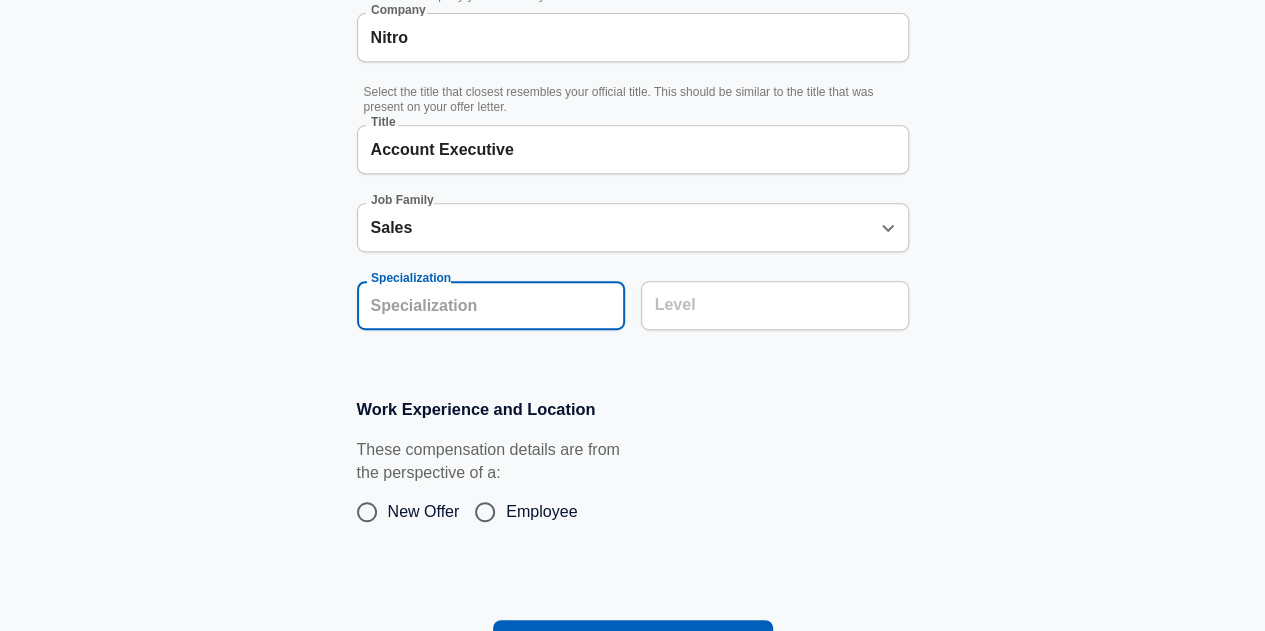 click on "Level" at bounding box center (775, 305) 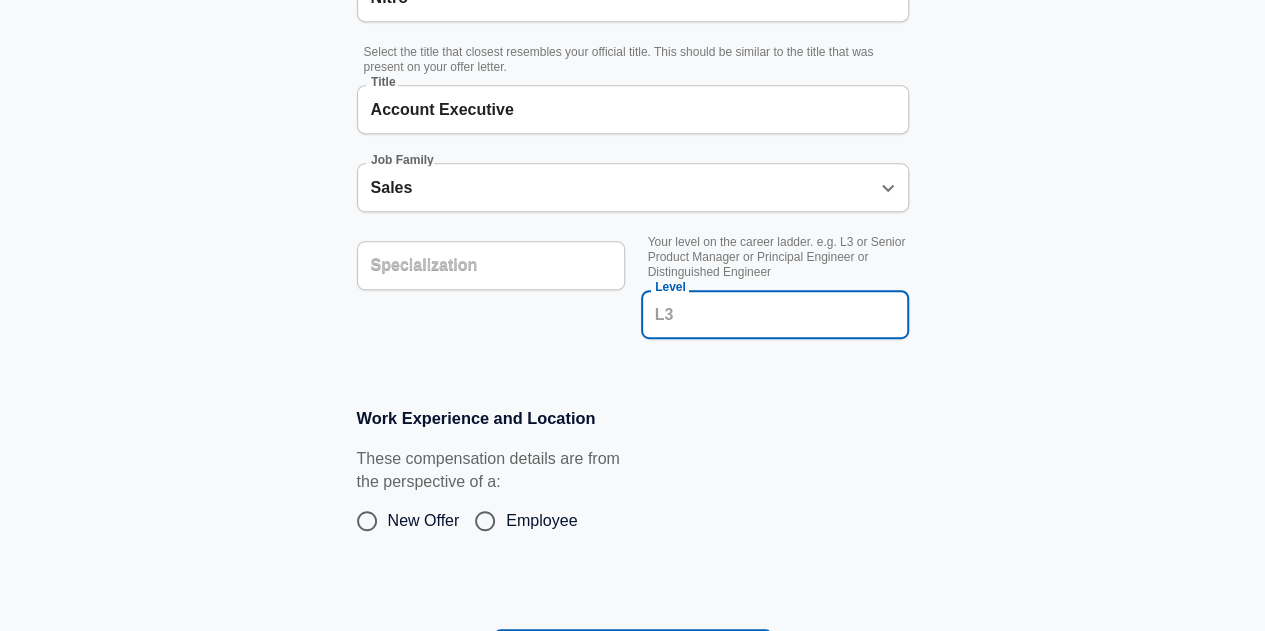 scroll, scrollTop: 518, scrollLeft: 0, axis: vertical 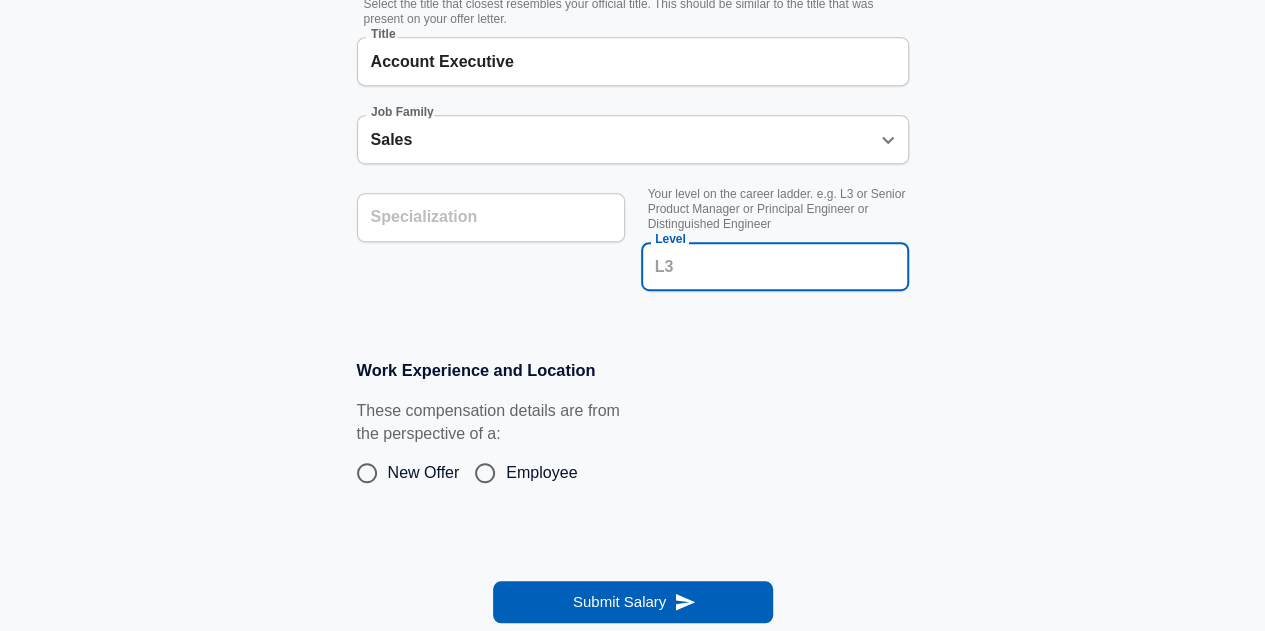 click on "Employee" at bounding box center (541, 473) 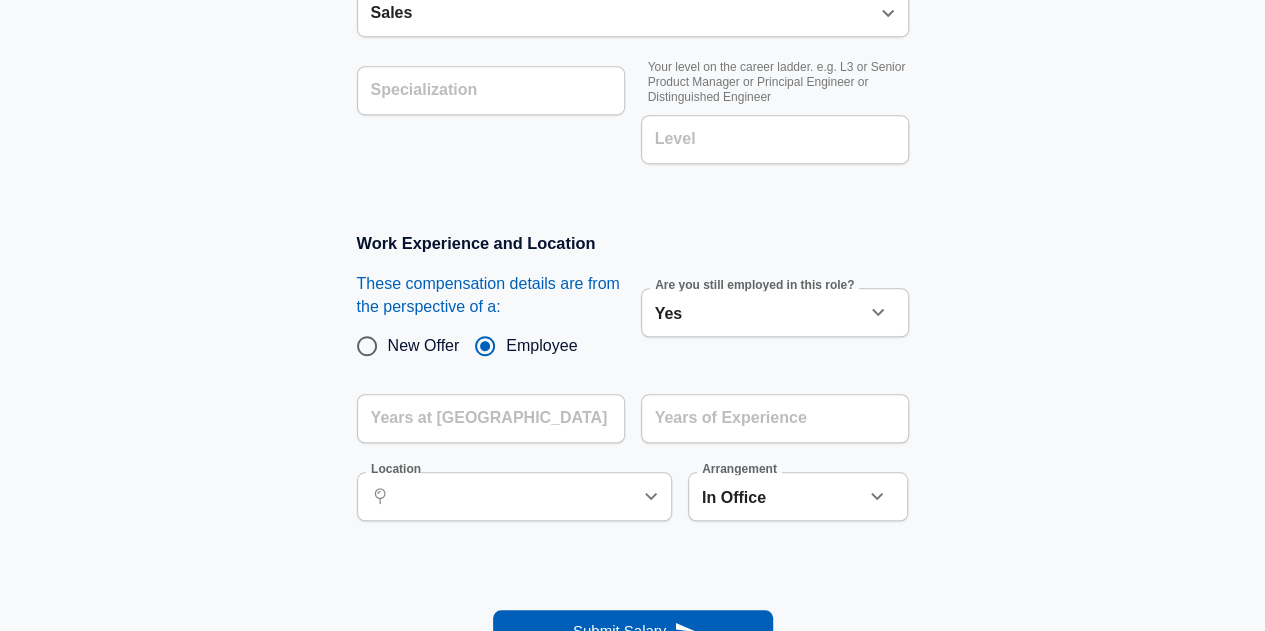 scroll, scrollTop: 646, scrollLeft: 0, axis: vertical 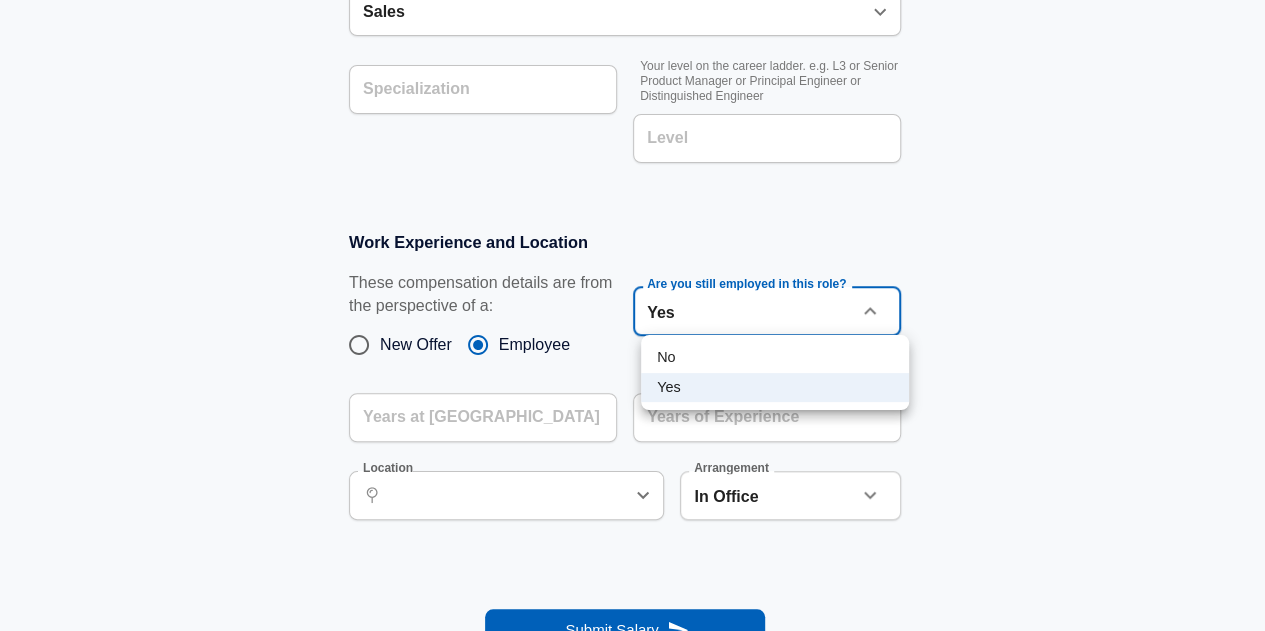 click on "Restart Add Your Salary Upload your offer letter   to verify your submission Enhance Privacy and Anonymity No Automatically hides specific fields until there are enough submissions to safely display the full details.   More Details Based on your submission and the data points that we have already collected, we will automatically hide and anonymize specific fields if there aren't enough data points to remain sufficiently anonymous. Company & Title Information   Enter the company you received your offer from Company Nitro Company   Select the title that closest resembles your official title. This should be similar to the title that was present on your offer letter. Title Account Executive Title Job Family Sales Job Family Specialization Specialization   Your level on the career ladder. e.g. L3 or Senior Product Manager or Principal Engineer or Distinguished Engineer Level Level Work Experience and Location These compensation details are from the perspective of a: New Offer Employee Yes yes Years at Nitro ​" at bounding box center (632, -331) 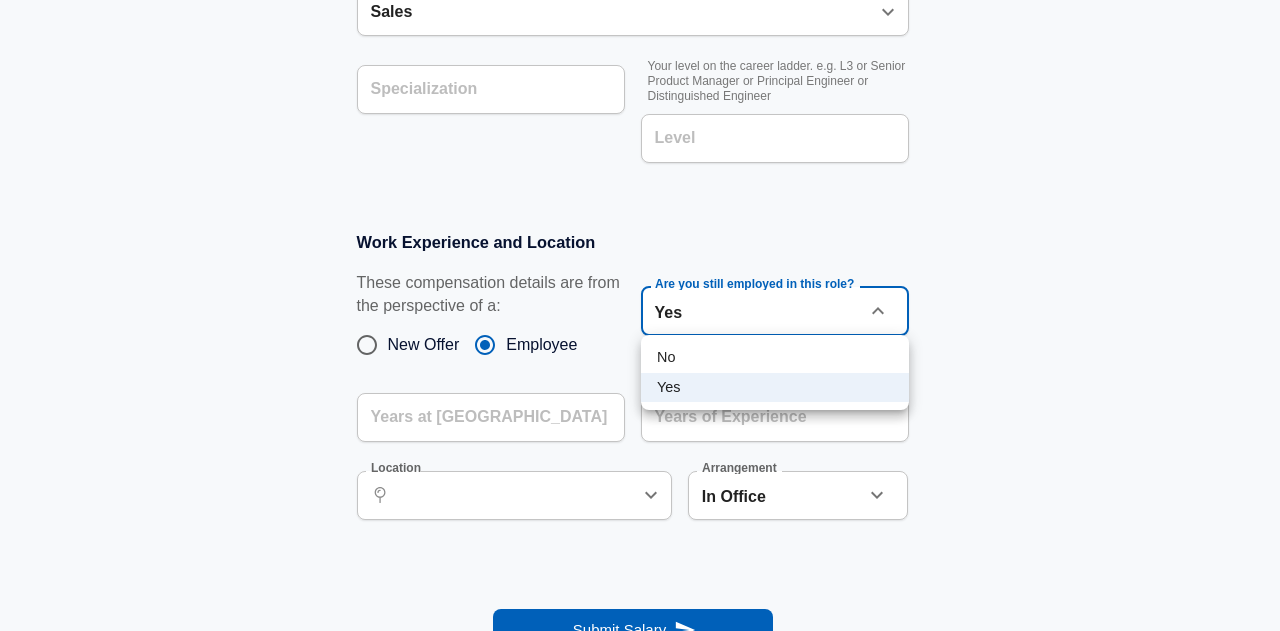 click on "No" at bounding box center (775, 358) 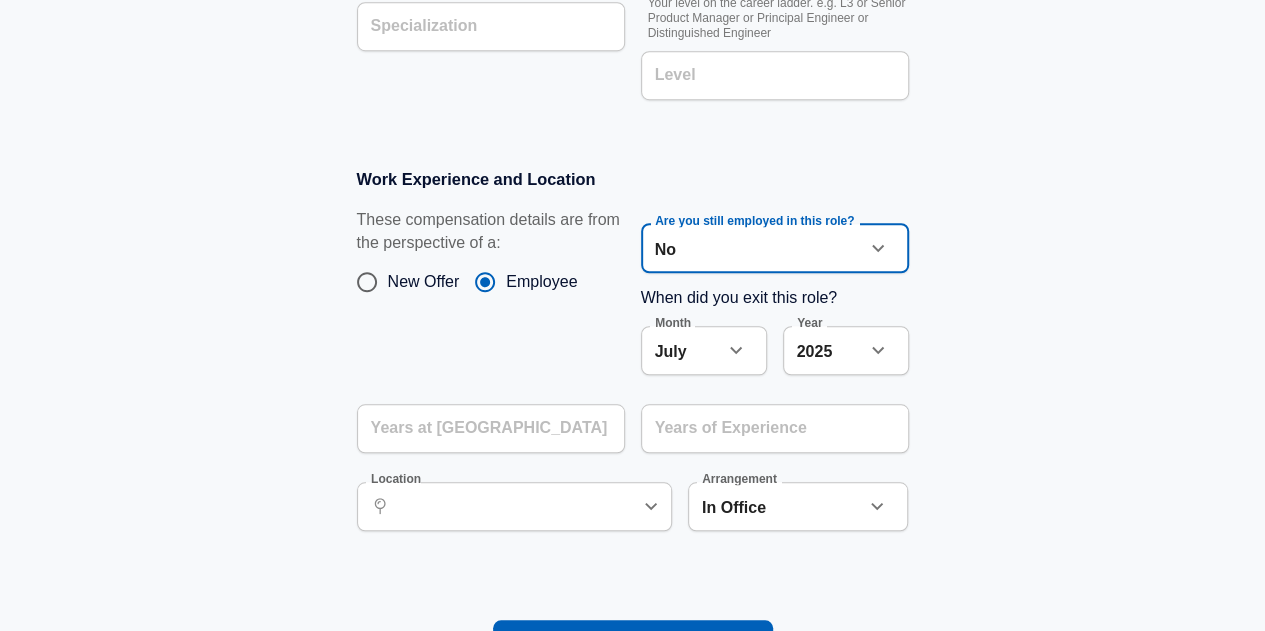 scroll, scrollTop: 711, scrollLeft: 0, axis: vertical 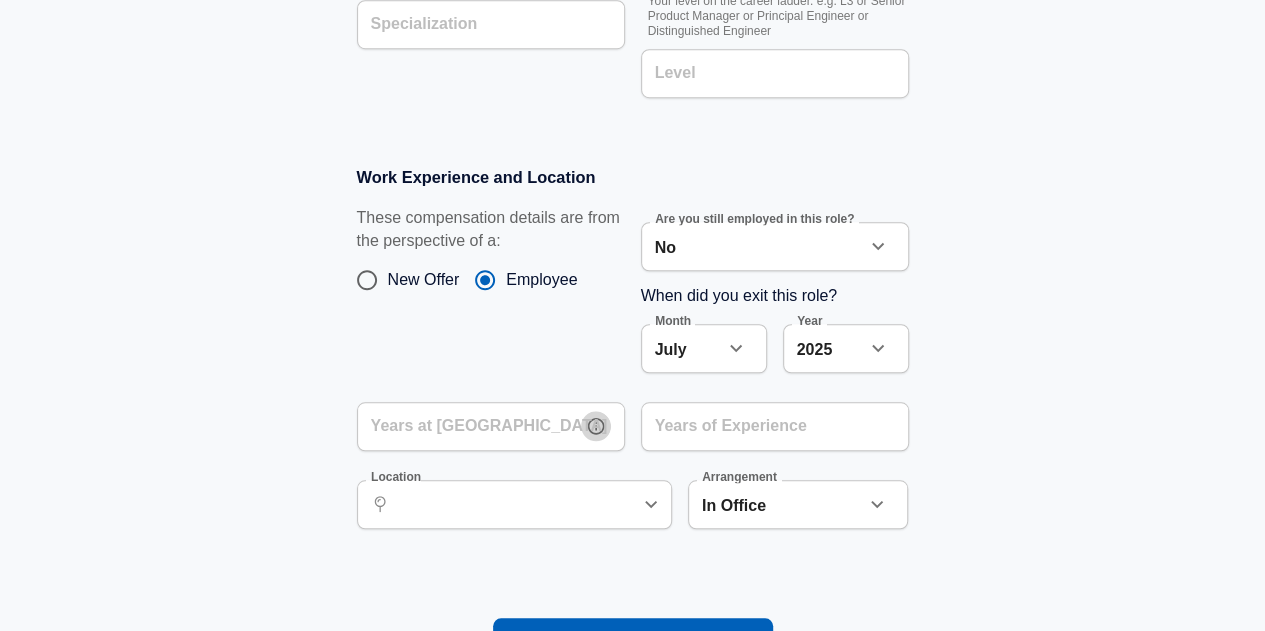 click 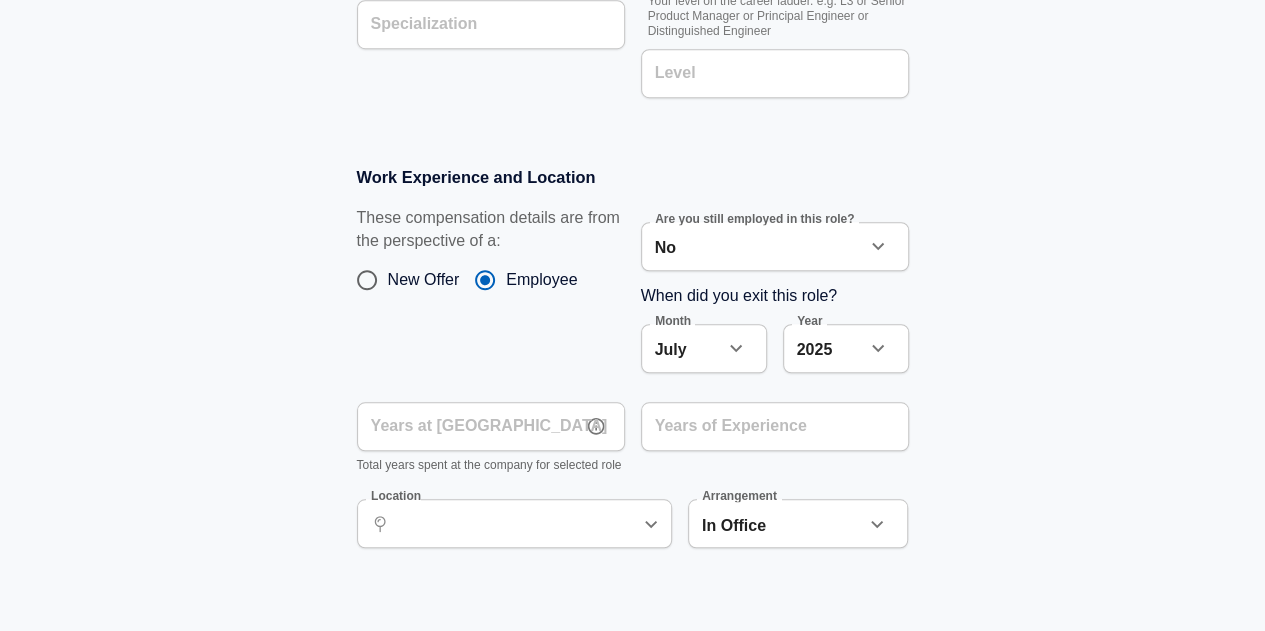 click on "Years at Nitro Years at [GEOGRAPHIC_DATA]   Total years spent at the company for selected role" at bounding box center (491, 439) 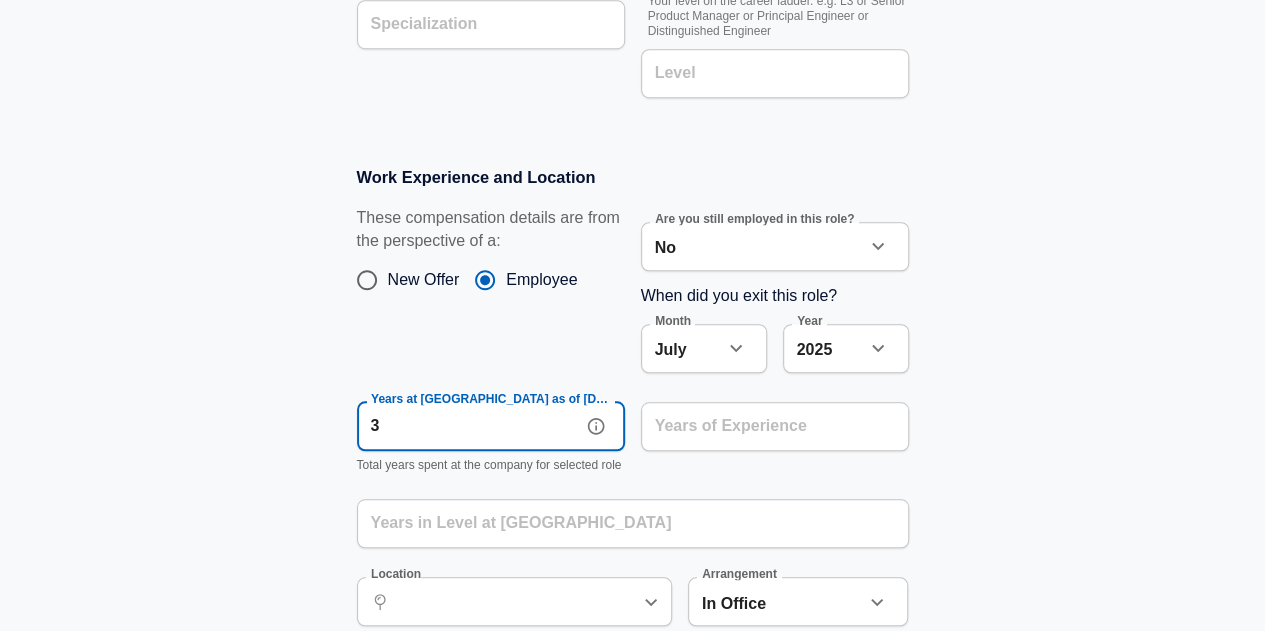 type on "3" 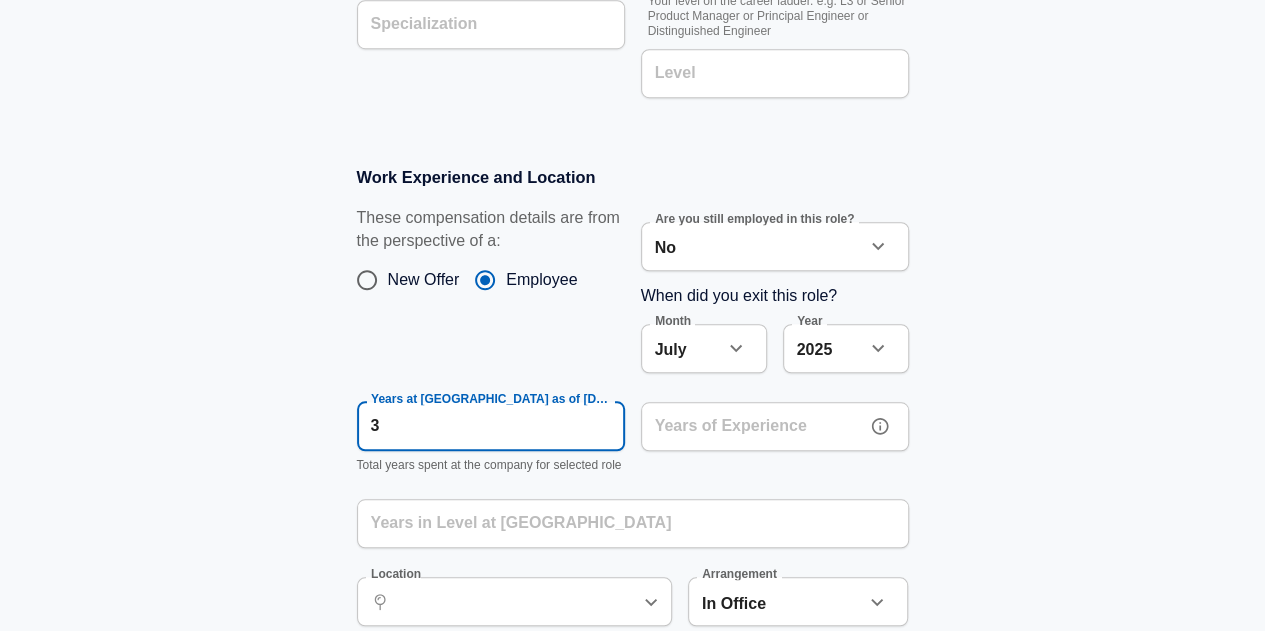 click on "Years of Experience Years of Experience" at bounding box center [775, 429] 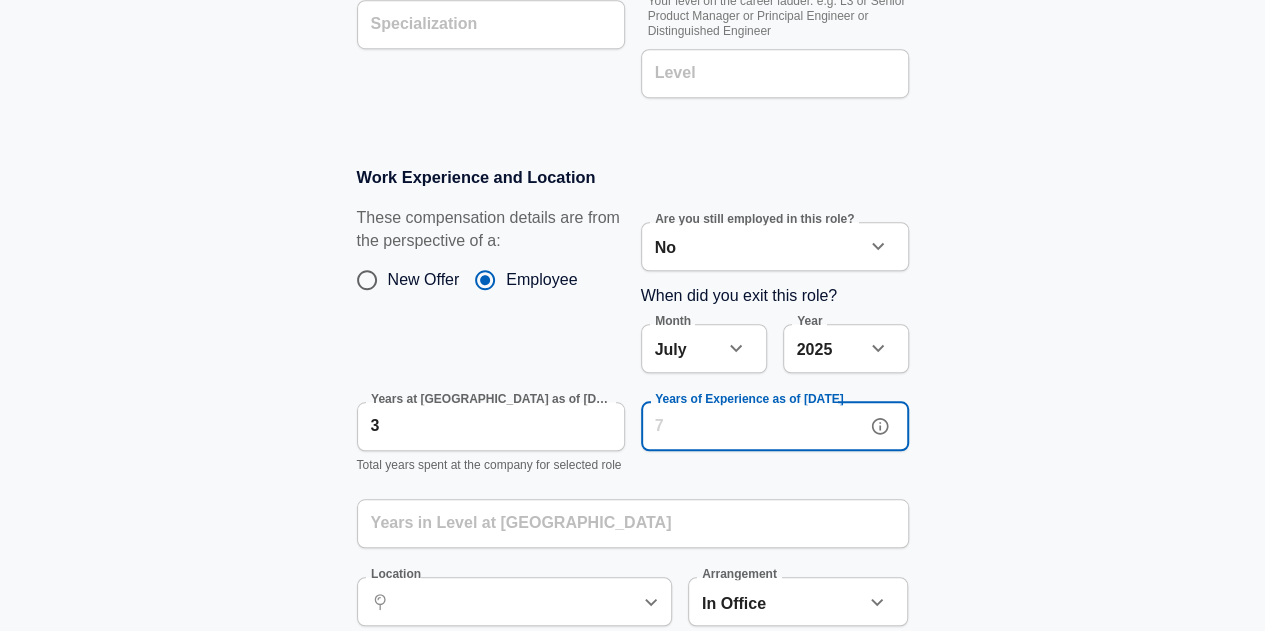 type on "3" 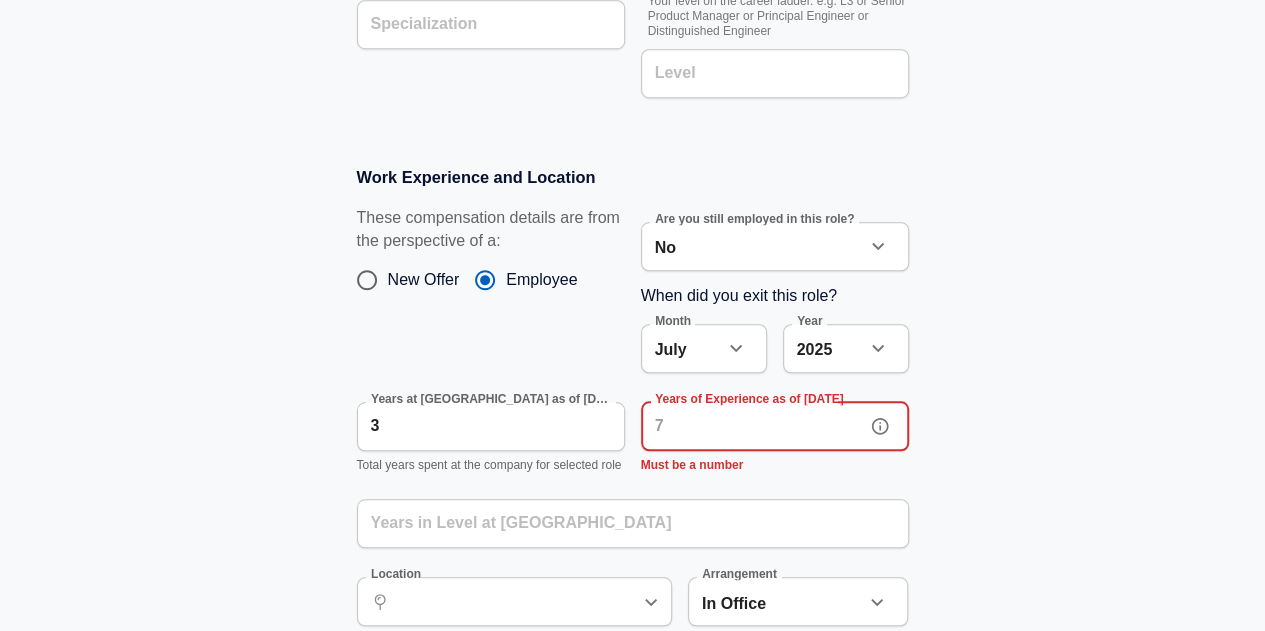 scroll, scrollTop: 733, scrollLeft: 0, axis: vertical 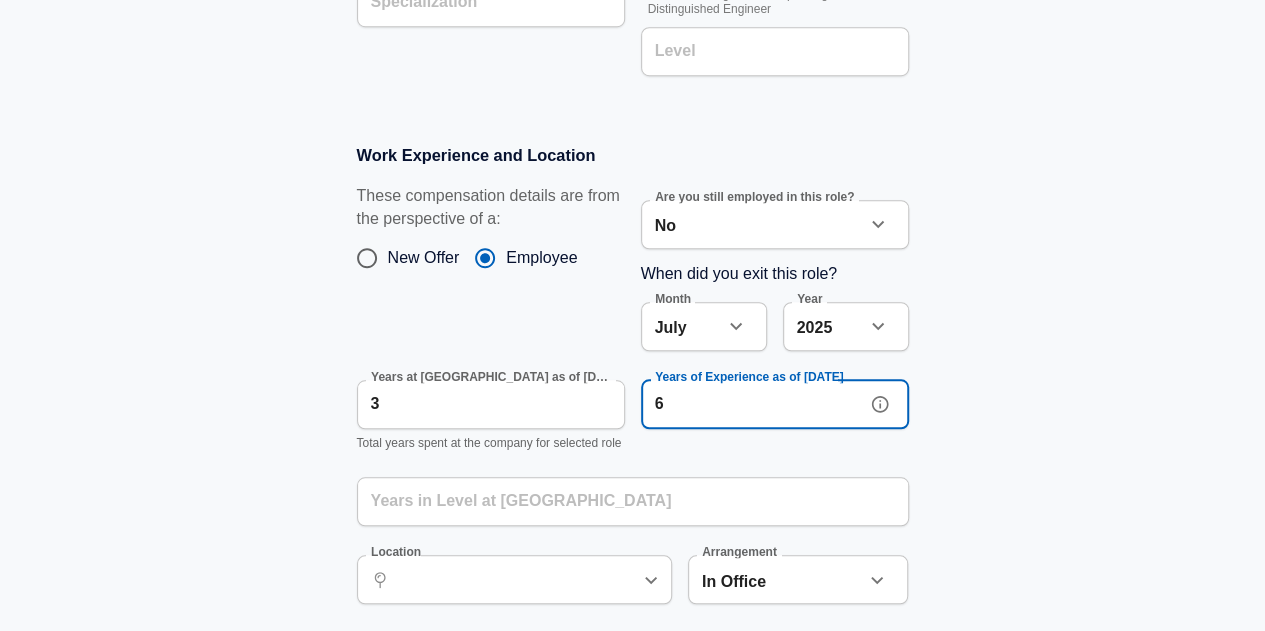 type on "6" 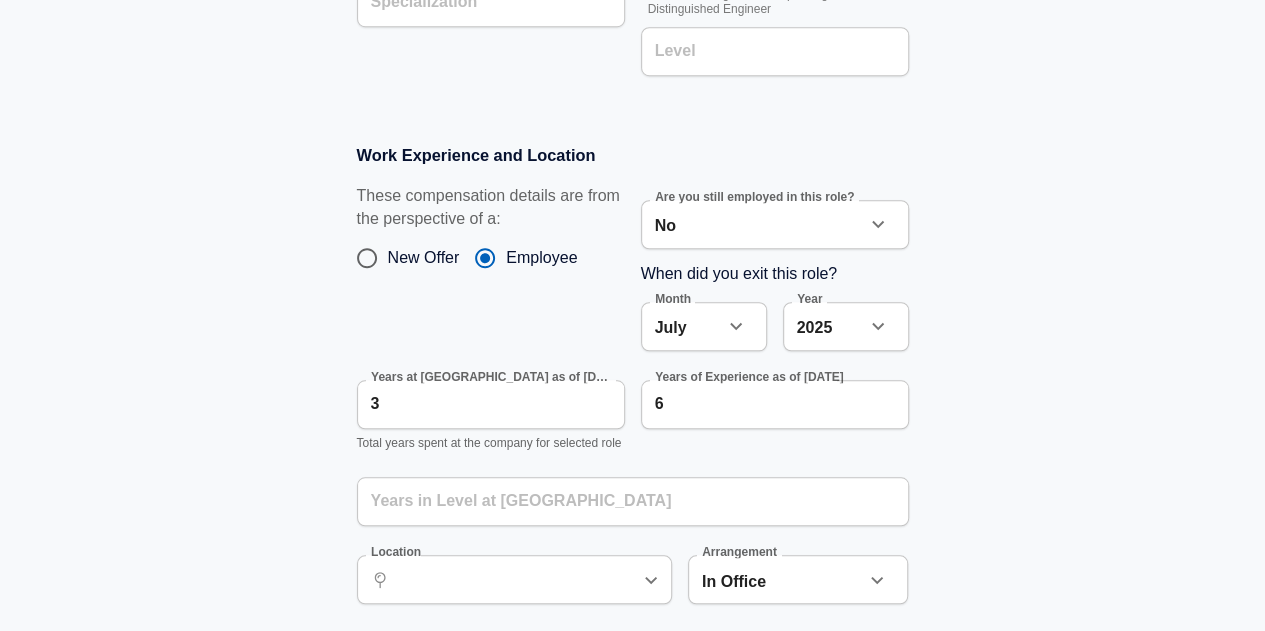 click on "Years of Experience as of [DATE] 6 Years of Experience as of [DATE]" at bounding box center (767, 413) 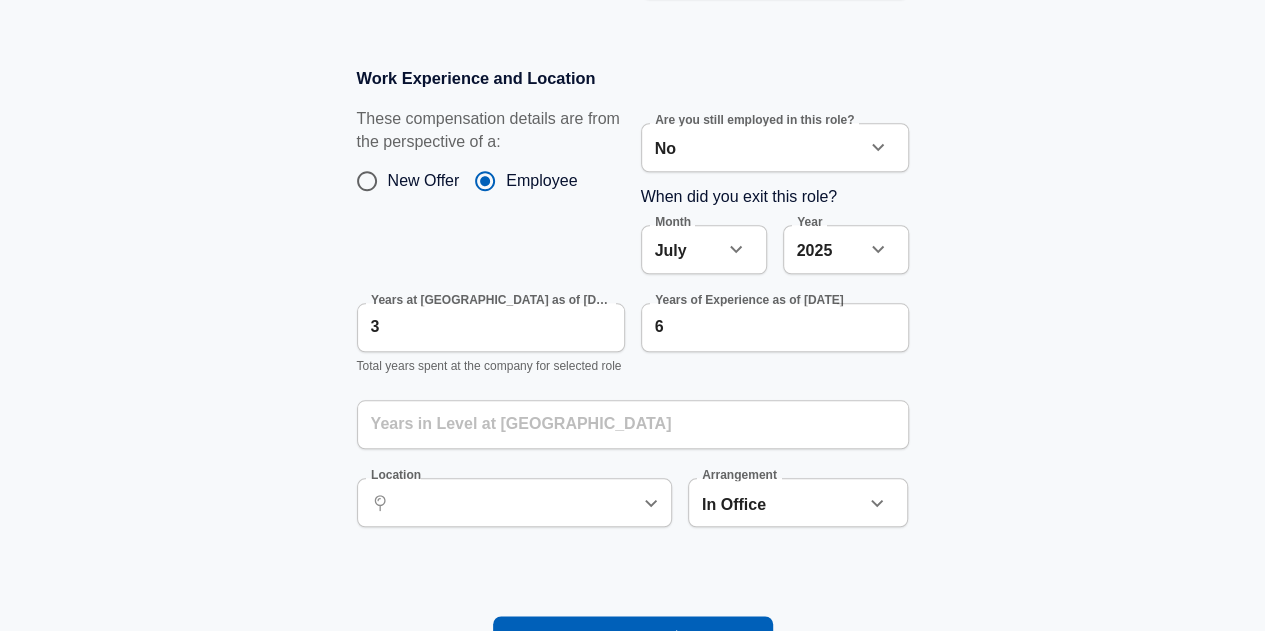 scroll, scrollTop: 812, scrollLeft: 0, axis: vertical 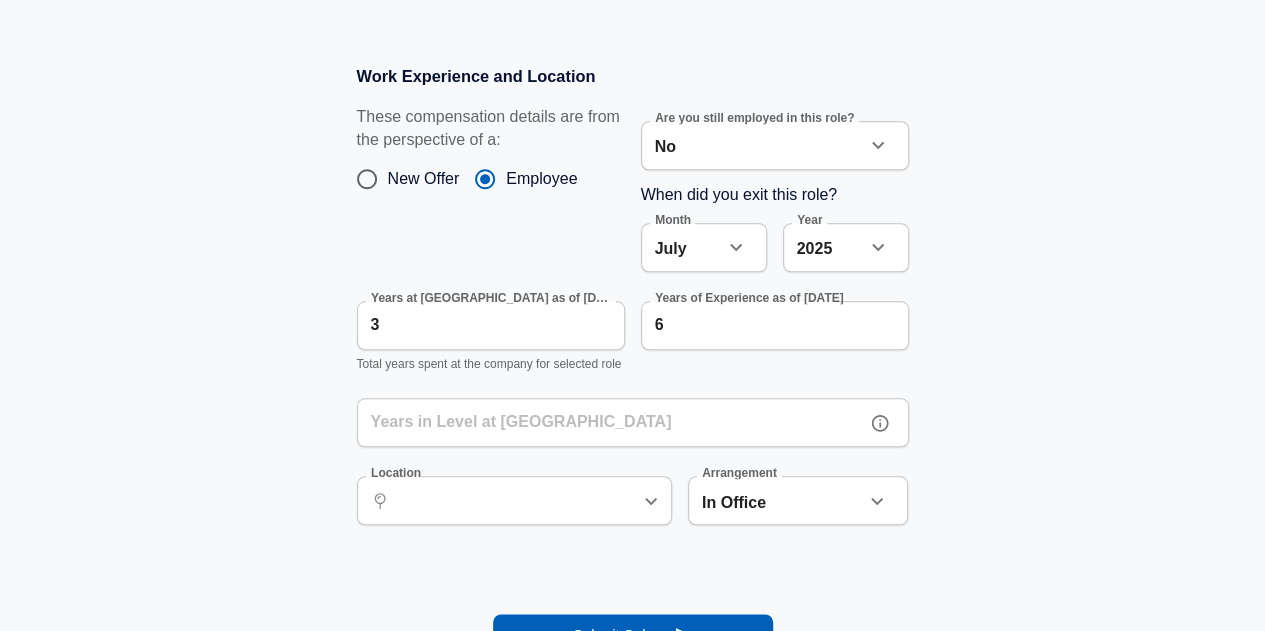 click on "Years in Level at [GEOGRAPHIC_DATA]" at bounding box center (611, 422) 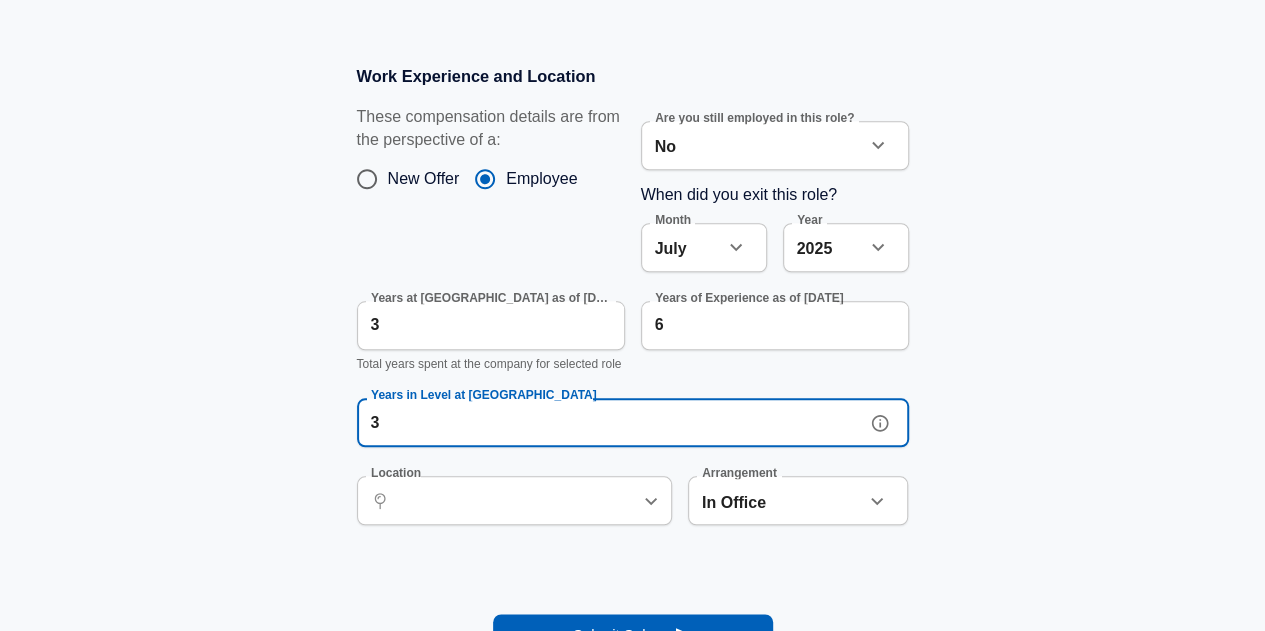 type on "3" 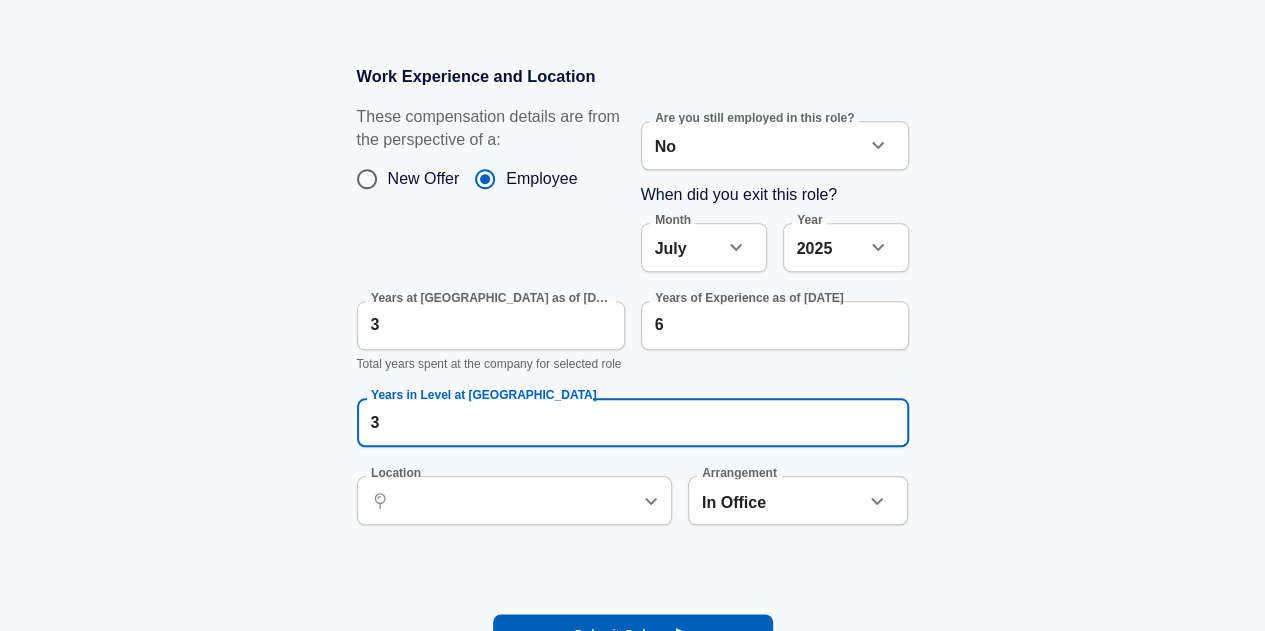 click on "Work Experience and Location These compensation details are from the perspective of a: New Offer Employee Are you still employed in this role? No no Are you still employed in this role? When did you exit this role? Month [DATE] Month Year [DATE] 2025 Year Years at [GEOGRAPHIC_DATA] as of [DATE] 3 Years at [GEOGRAPHIC_DATA] as of [DATE]   Total years spent at the company for selected role Years of Experience as of [DATE] 6 Years of Experience as of [DATE] Years in Level at Nitro 3 Years in Level at Nitro Location ​ Location Arrangement In Office office Arrangement" at bounding box center [632, 306] 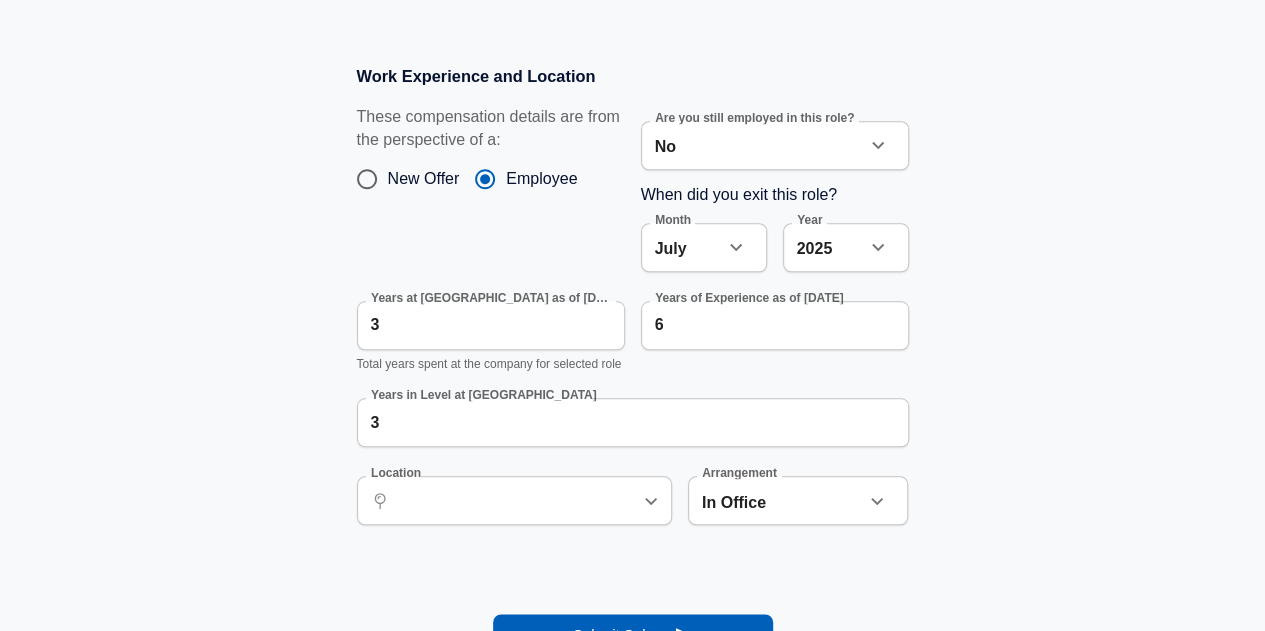 scroll, scrollTop: 940, scrollLeft: 0, axis: vertical 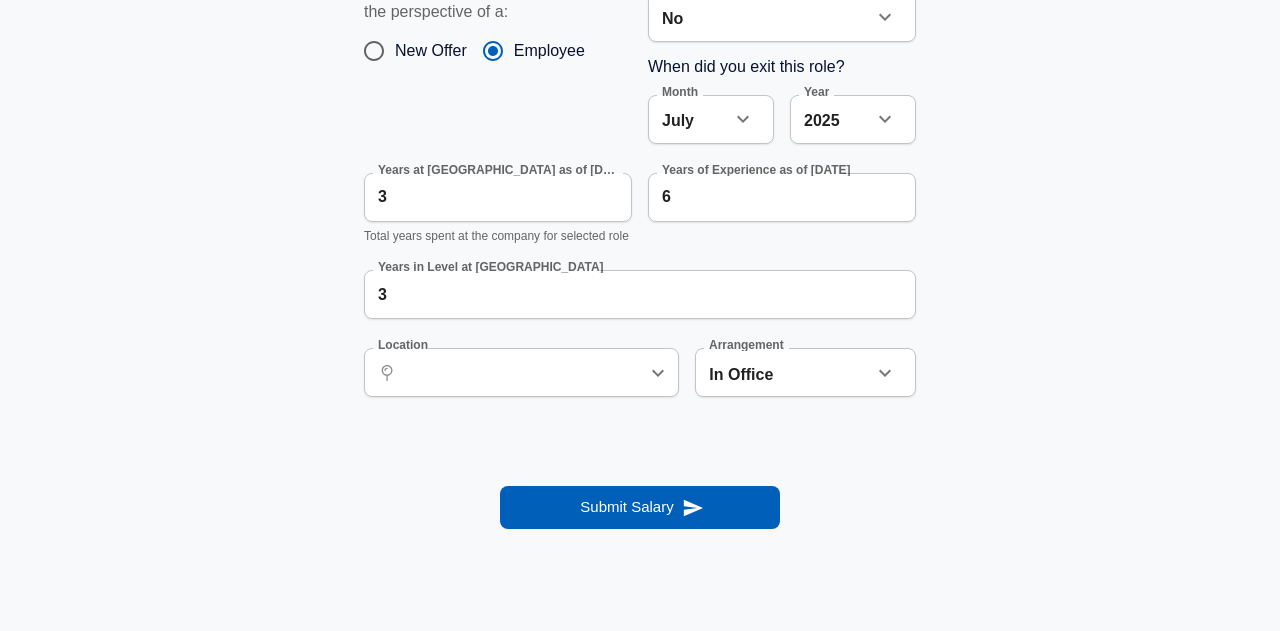 click on "Restart Add Your Salary Upload your offer letter   to verify your submission Enhance Privacy and Anonymity No Automatically hides specific fields until there are enough submissions to safely display the full details.   More Details Based on your submission and the data points that we have already collected, we will automatically hide and anonymize specific fields if there aren't enough data points to remain sufficiently anonymous. Company & Title Information   Enter the company you received your offer from Company Nitro Company   Select the title that closest resembles your official title. This should be similar to the title that was present on your offer letter. Title Account Executive Title Job Family Sales Job Family Specialization Specialization   Your level on the career ladder. e.g. L3 or Senior Product Manager or Principal Engineer or Distinguished Engineer Level Level Work Experience and Location These compensation details are from the perspective of a: New Offer Employee No no Month [DATE] Month Year" at bounding box center [640, -625] 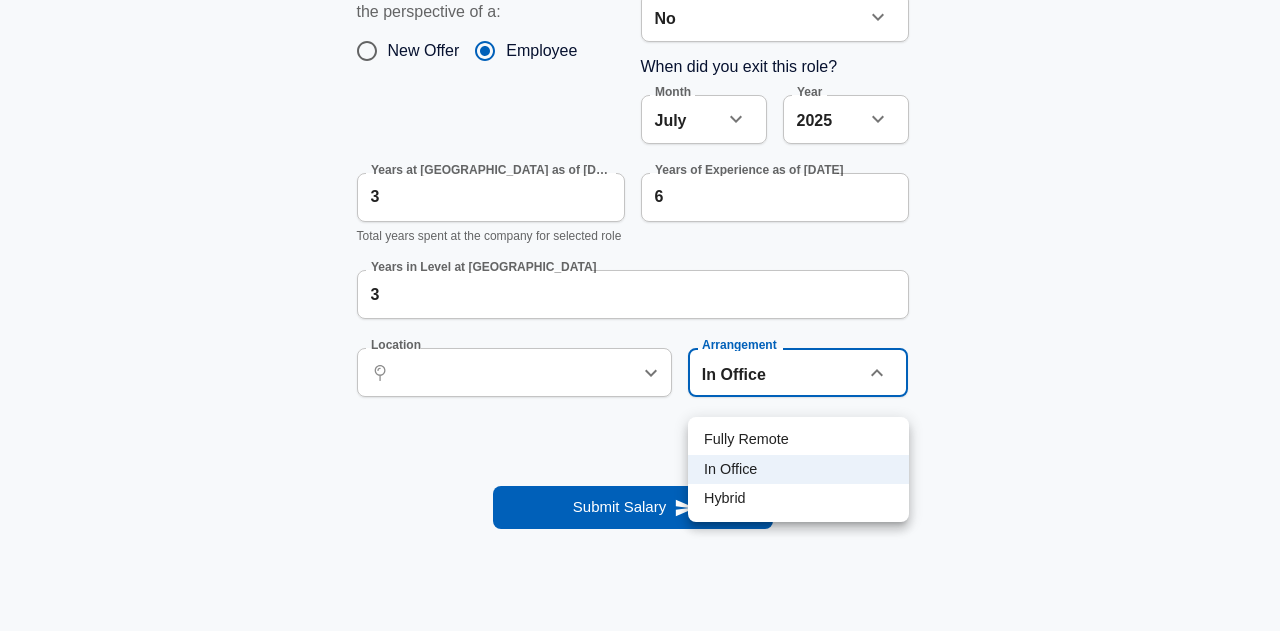 click on "Hybrid" at bounding box center [798, 499] 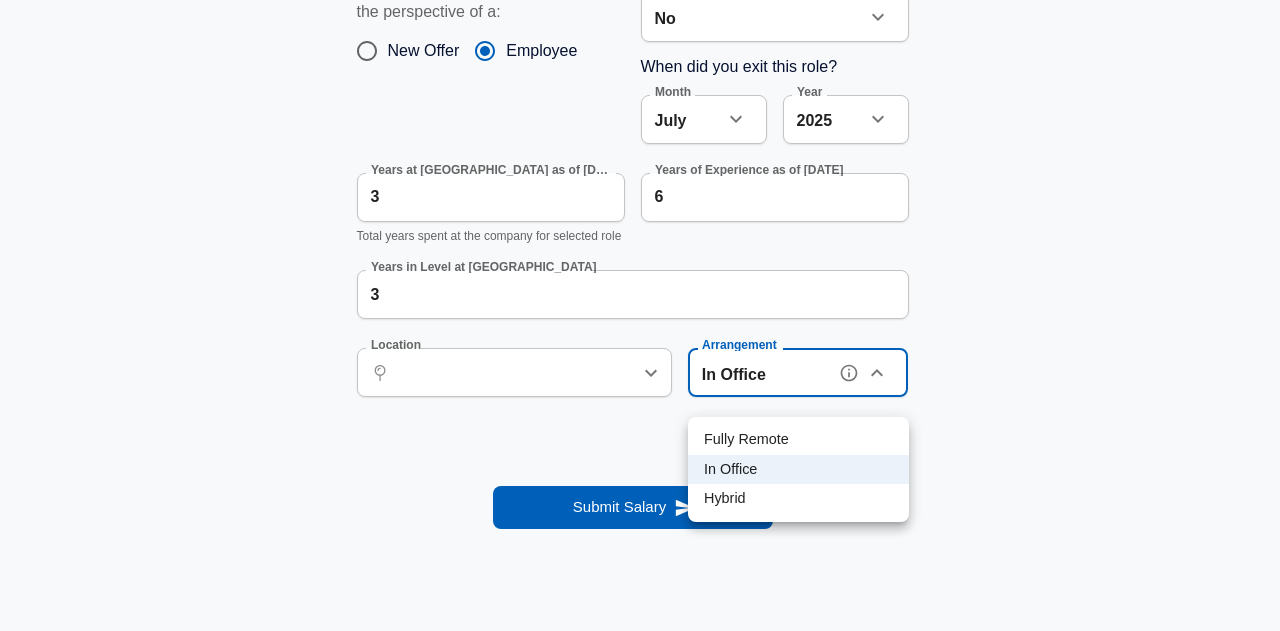 type on "hybrid" 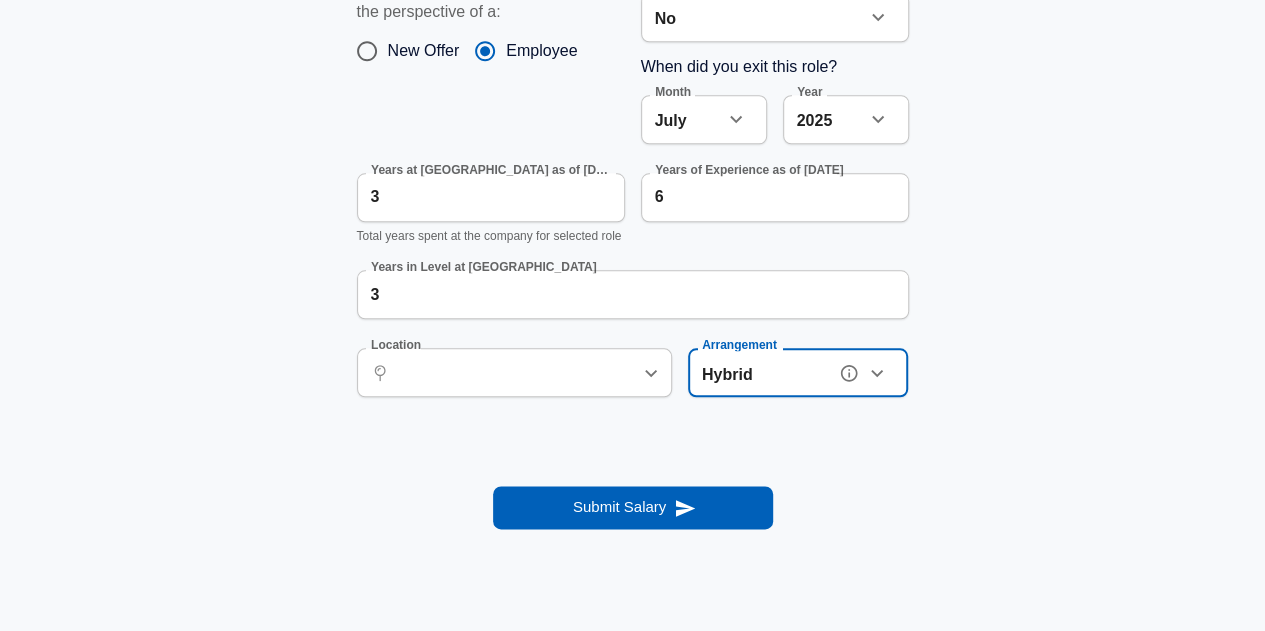 click on "​ Location" at bounding box center (514, 372) 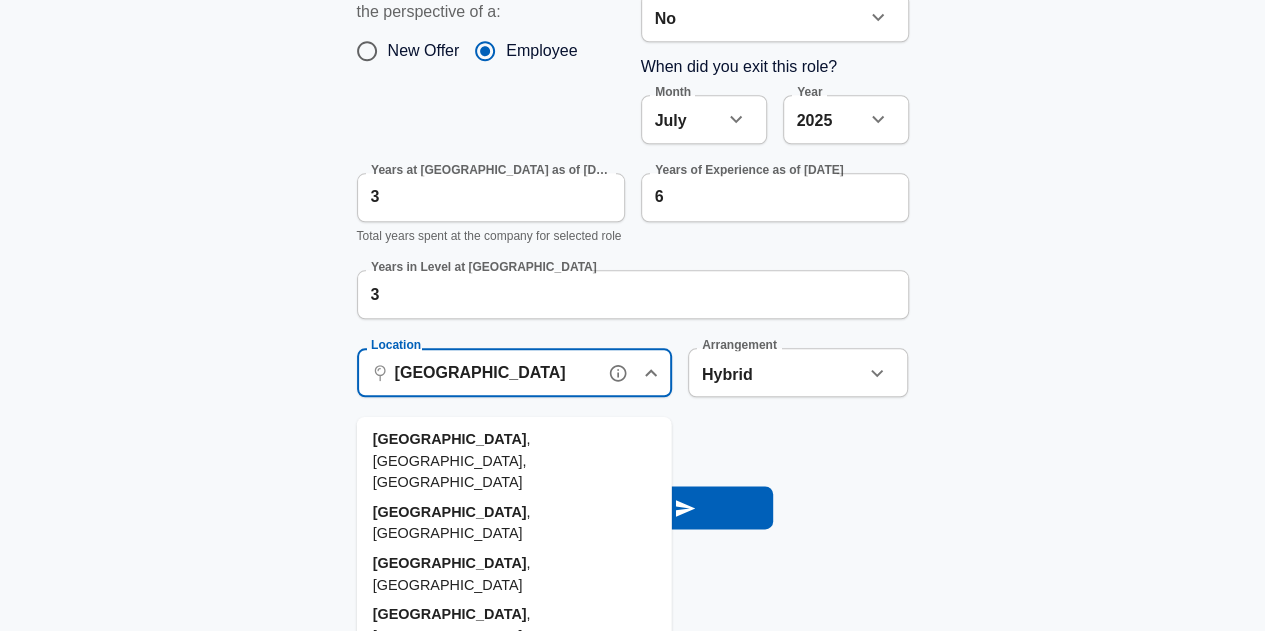 click on "[GEOGRAPHIC_DATA] , [GEOGRAPHIC_DATA], [GEOGRAPHIC_DATA]" at bounding box center [514, 461] 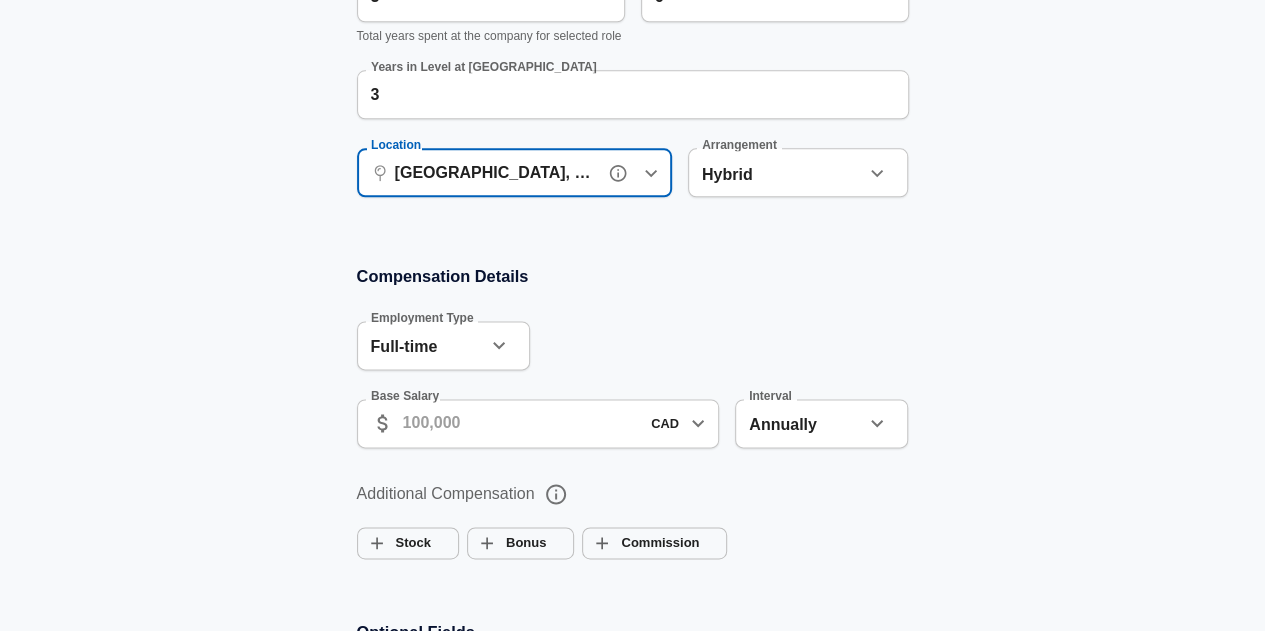 scroll, scrollTop: 1224, scrollLeft: 0, axis: vertical 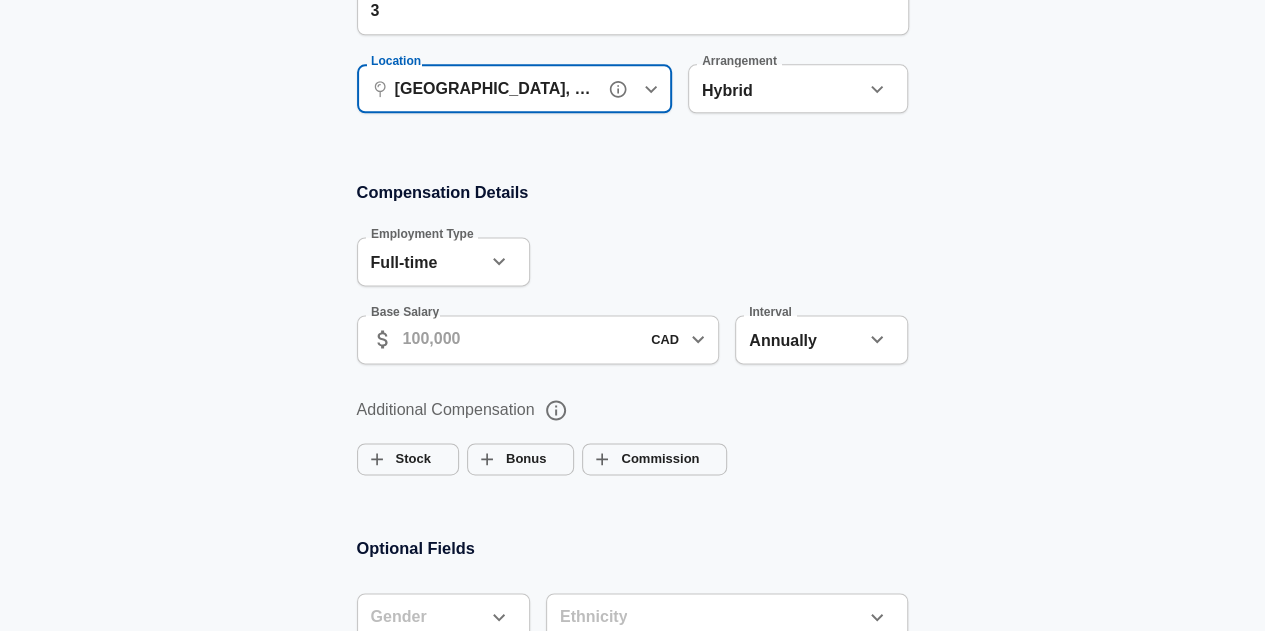 type on "[GEOGRAPHIC_DATA], [GEOGRAPHIC_DATA], [GEOGRAPHIC_DATA]" 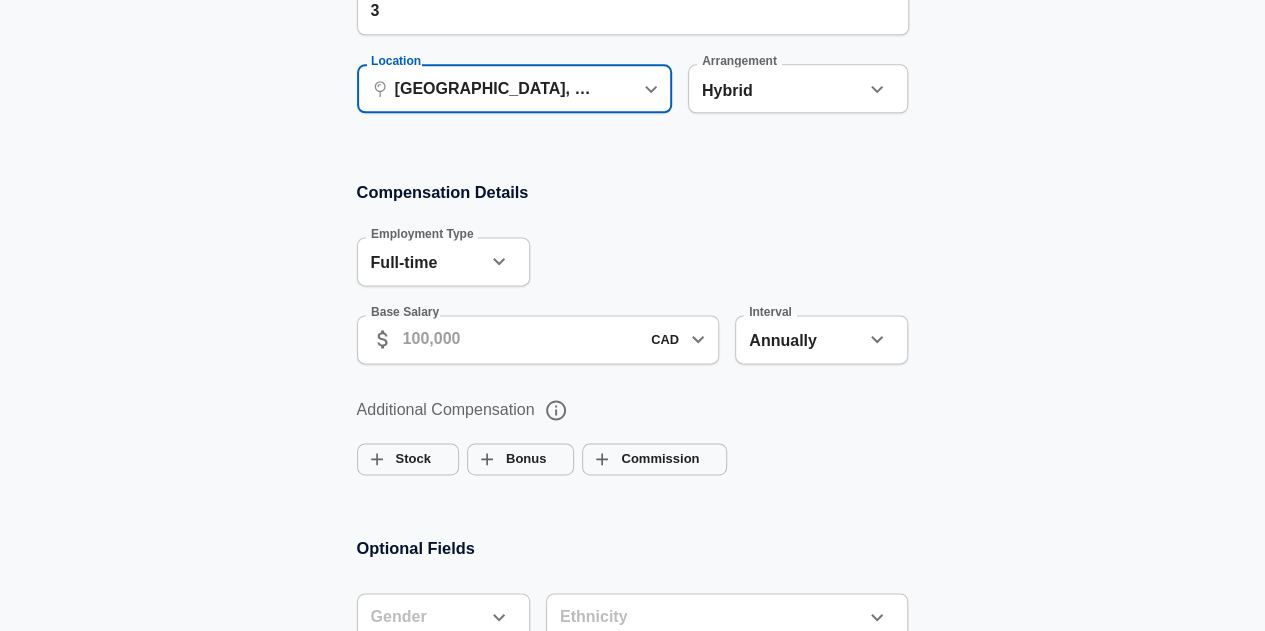 click on "Base Salary" at bounding box center [521, 339] 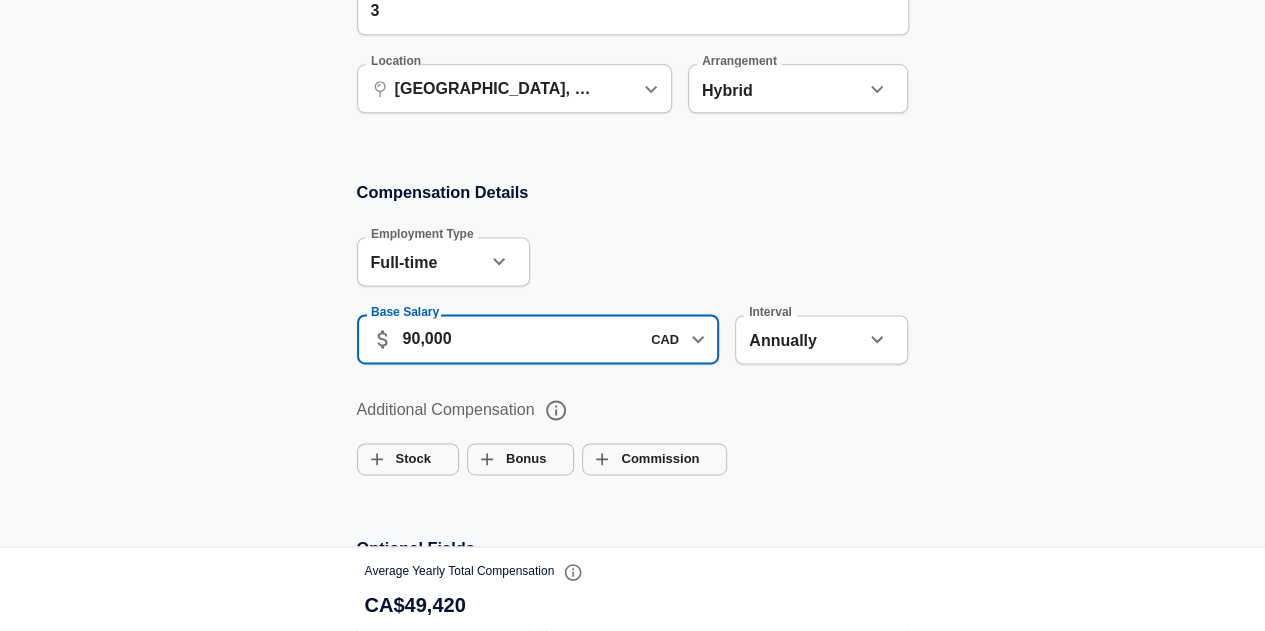 type on "90,000" 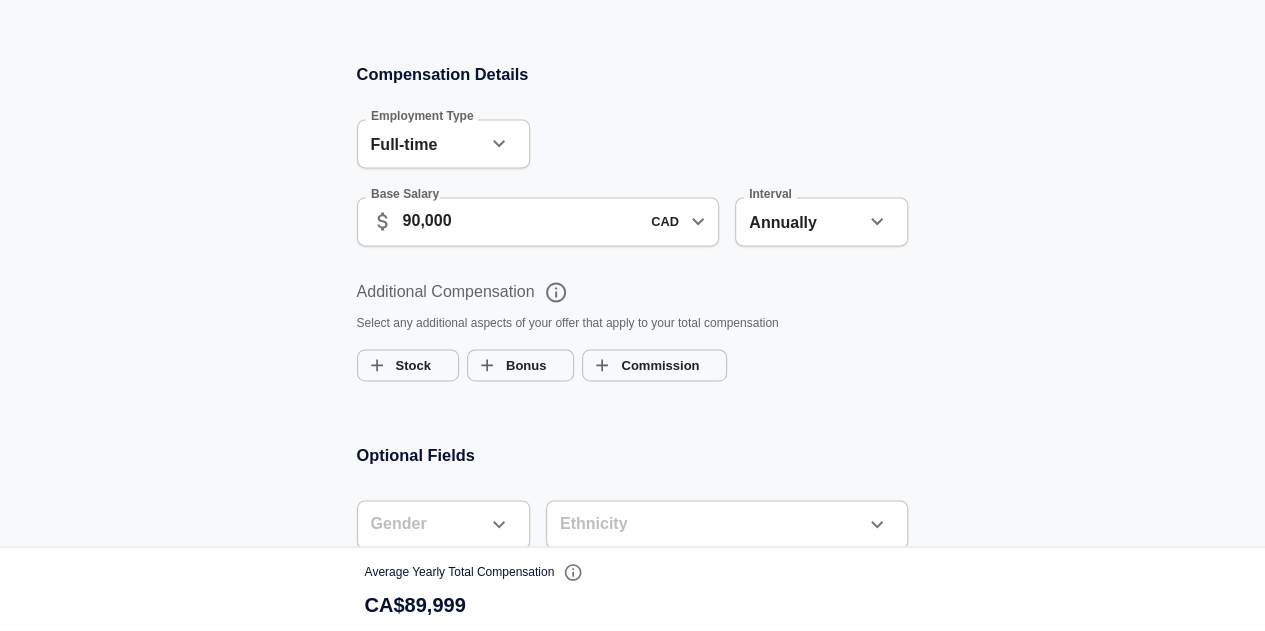 scroll, scrollTop: 1471, scrollLeft: 0, axis: vertical 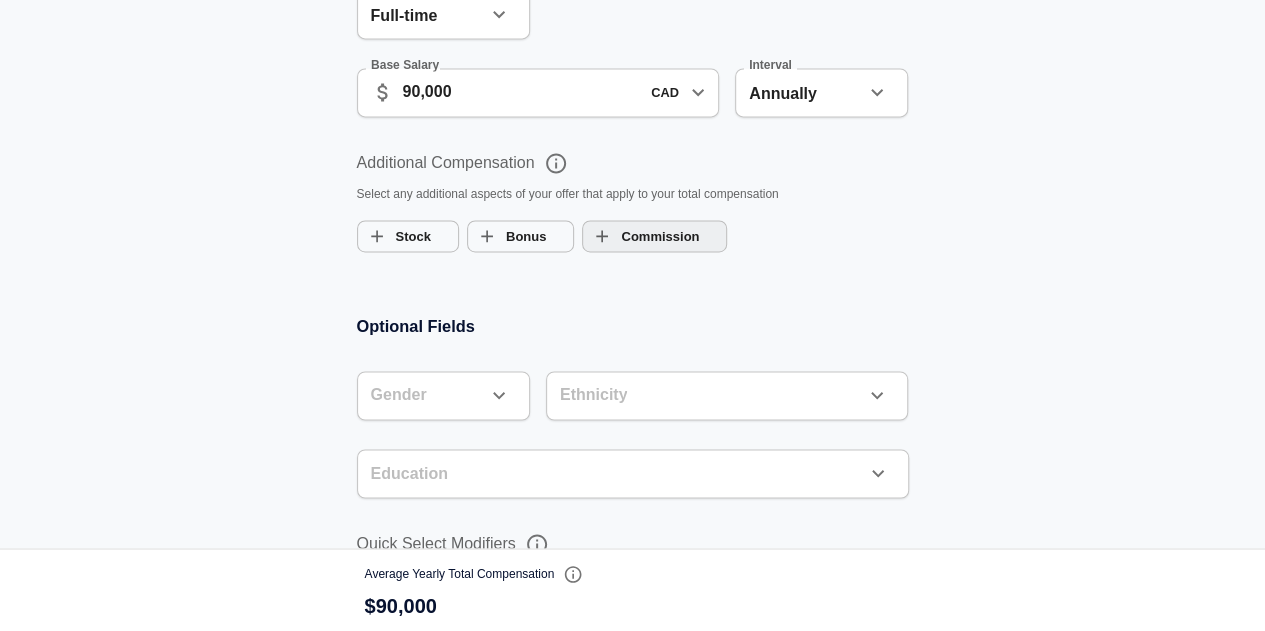 click on "Commission" at bounding box center (602, 236) 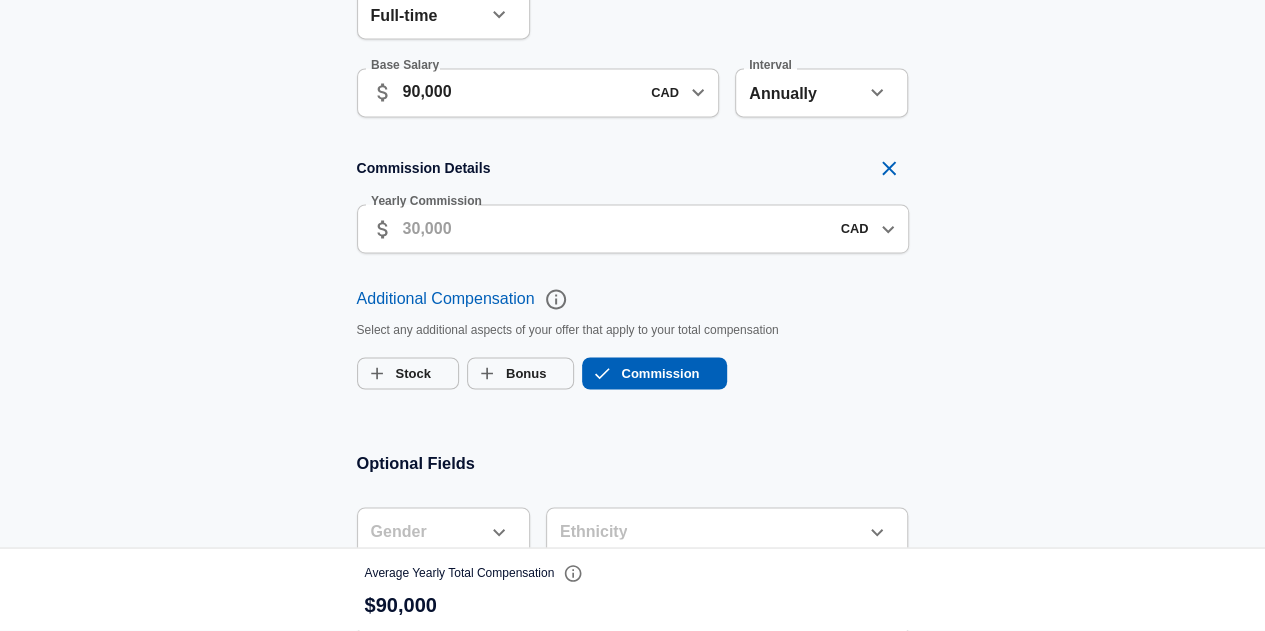 checkbox on "true" 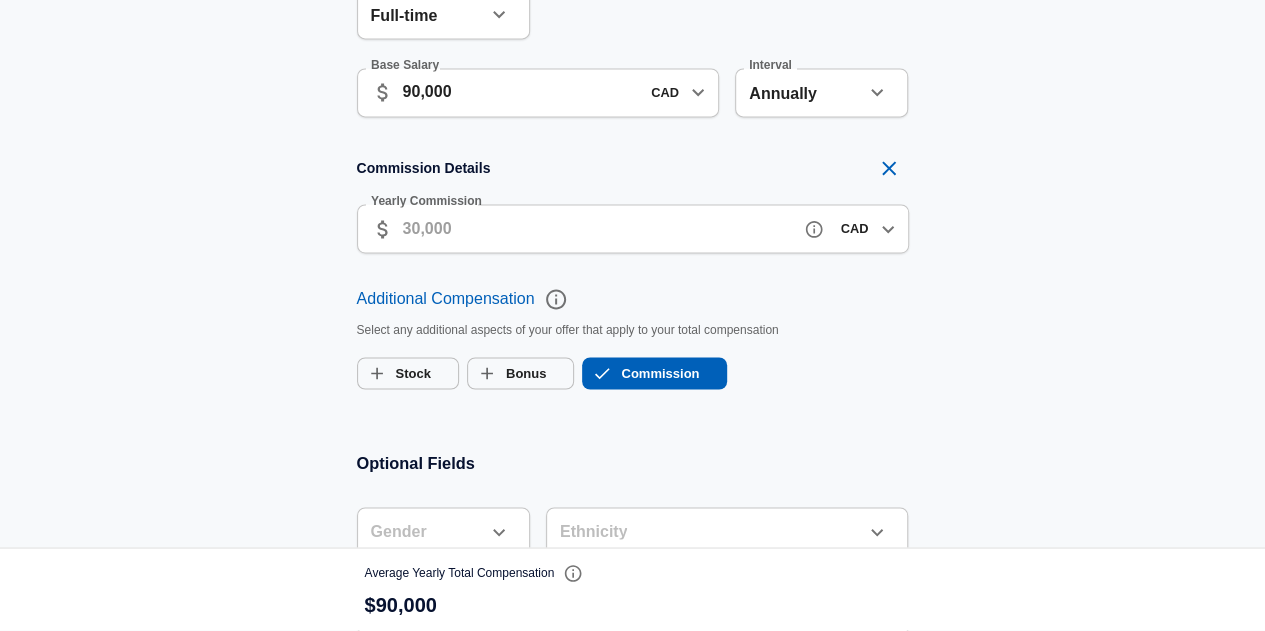 click on "Yearly Commission" at bounding box center (597, 228) 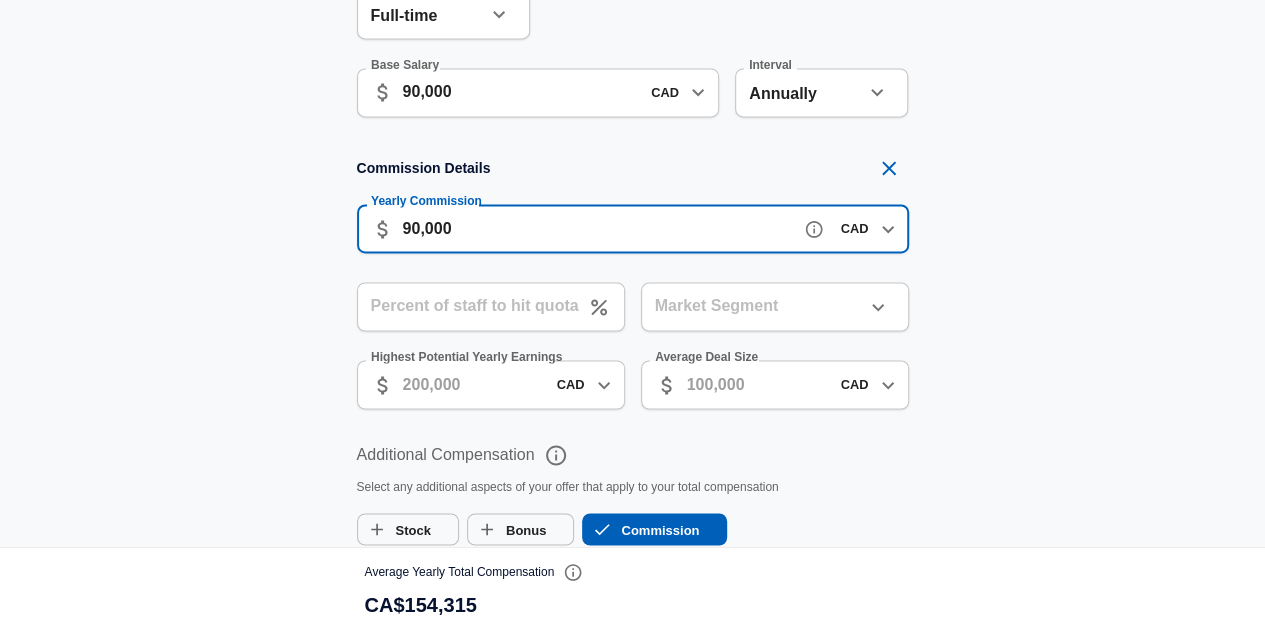 type on "90,000" 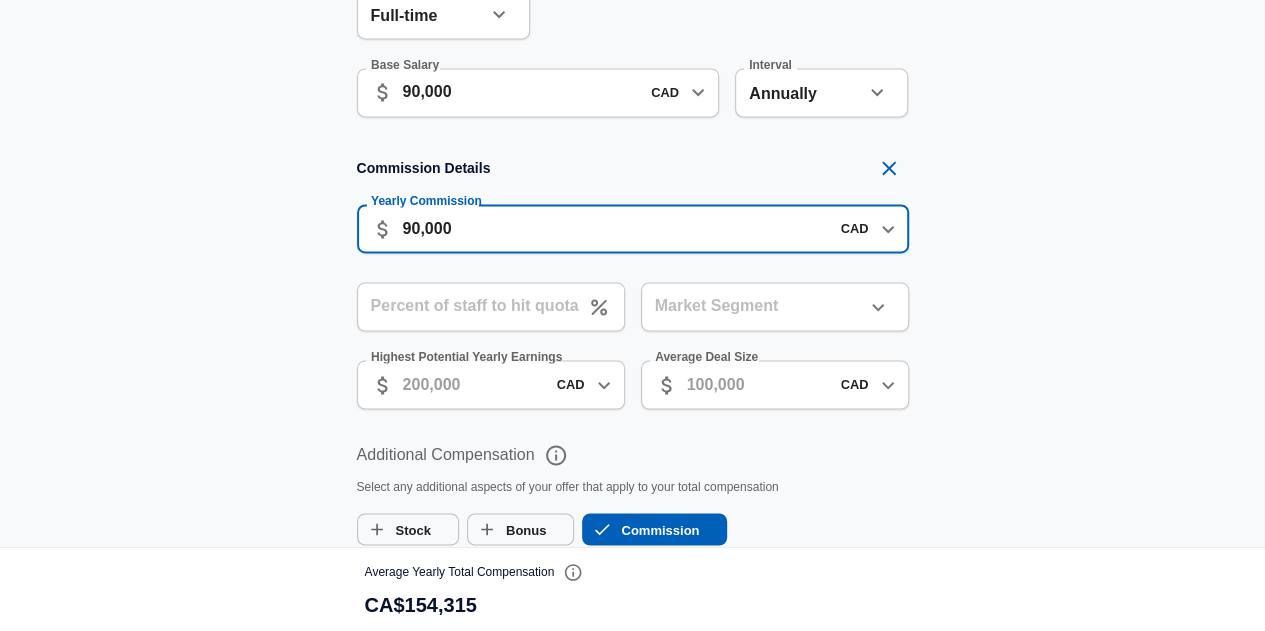 click on "Commission Details   Yearly Commission ​ 90,000 CAD ​ Yearly Commission Percent of staff to hit quota Percent of staff to hit quota Market Segment ​ Market Segment Highest Potential Yearly Earnings ​ CAD ​ Highest Potential Yearly Earnings Average Deal Size ​ CAD ​ Average Deal Size" at bounding box center (632, 285) 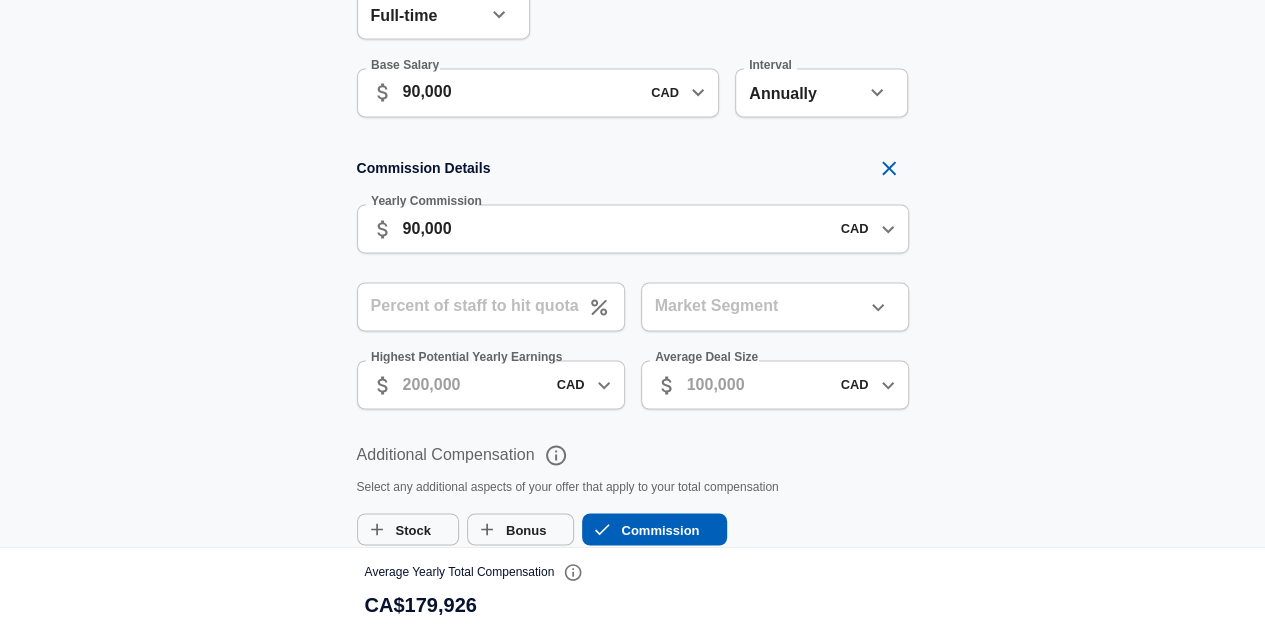 scroll, scrollTop: 1559, scrollLeft: 0, axis: vertical 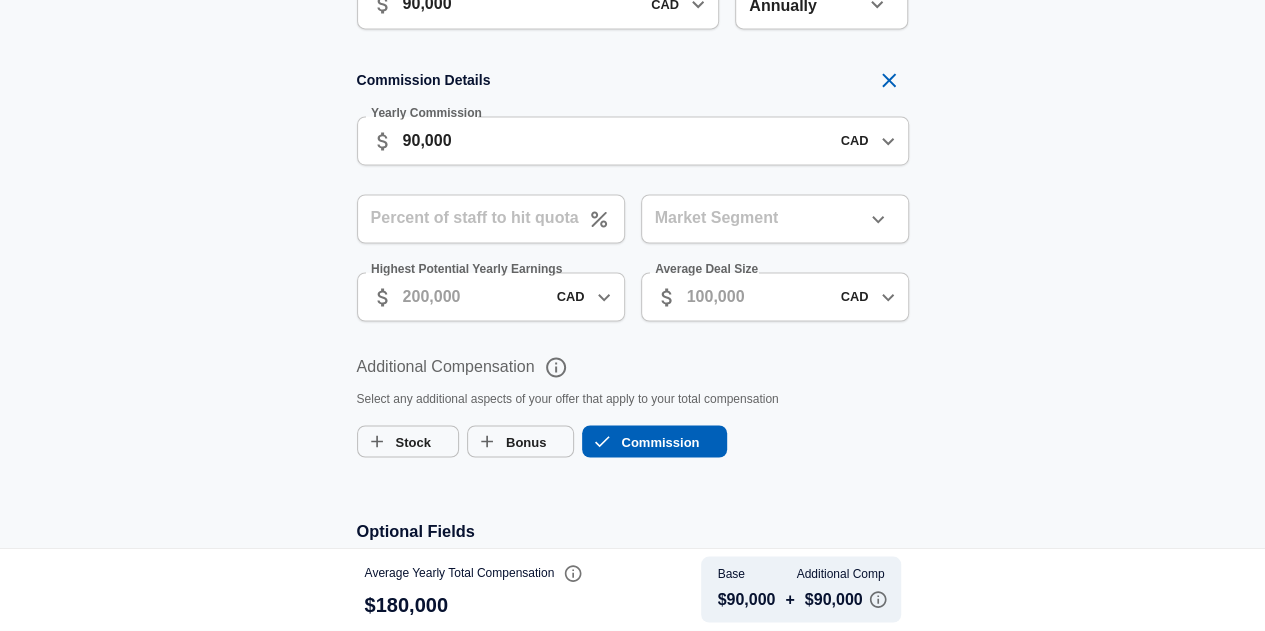 click on "Percent of staff to hit quota" at bounding box center [468, 218] 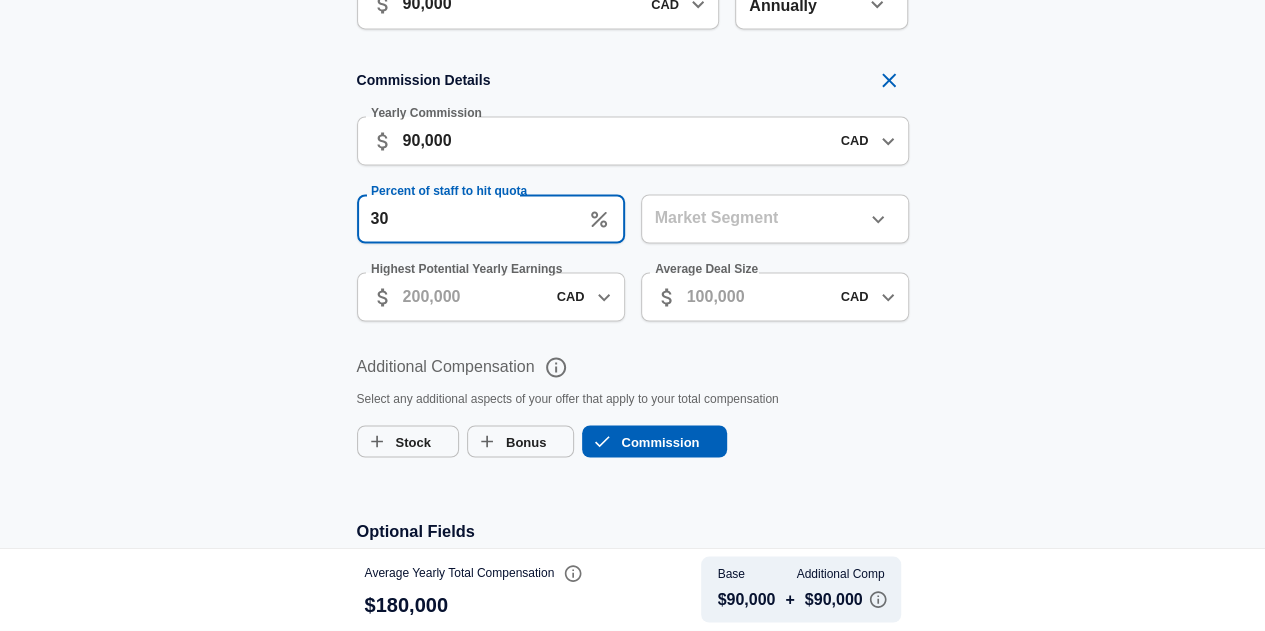 type on "30" 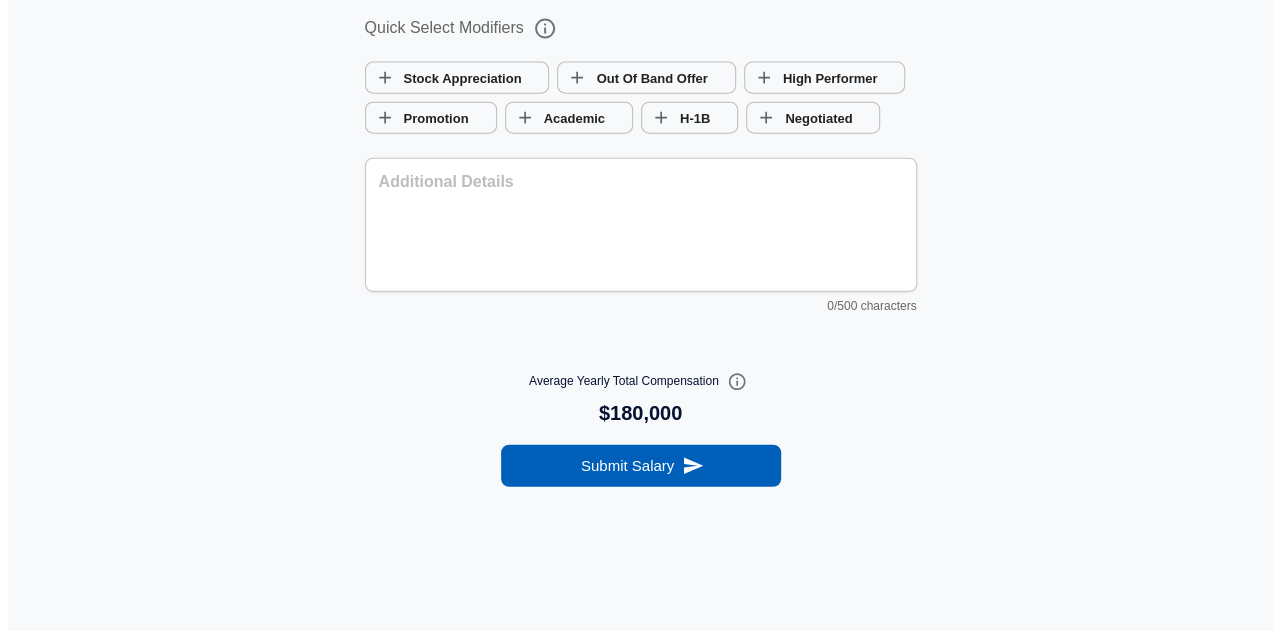 scroll, scrollTop: 2284, scrollLeft: 0, axis: vertical 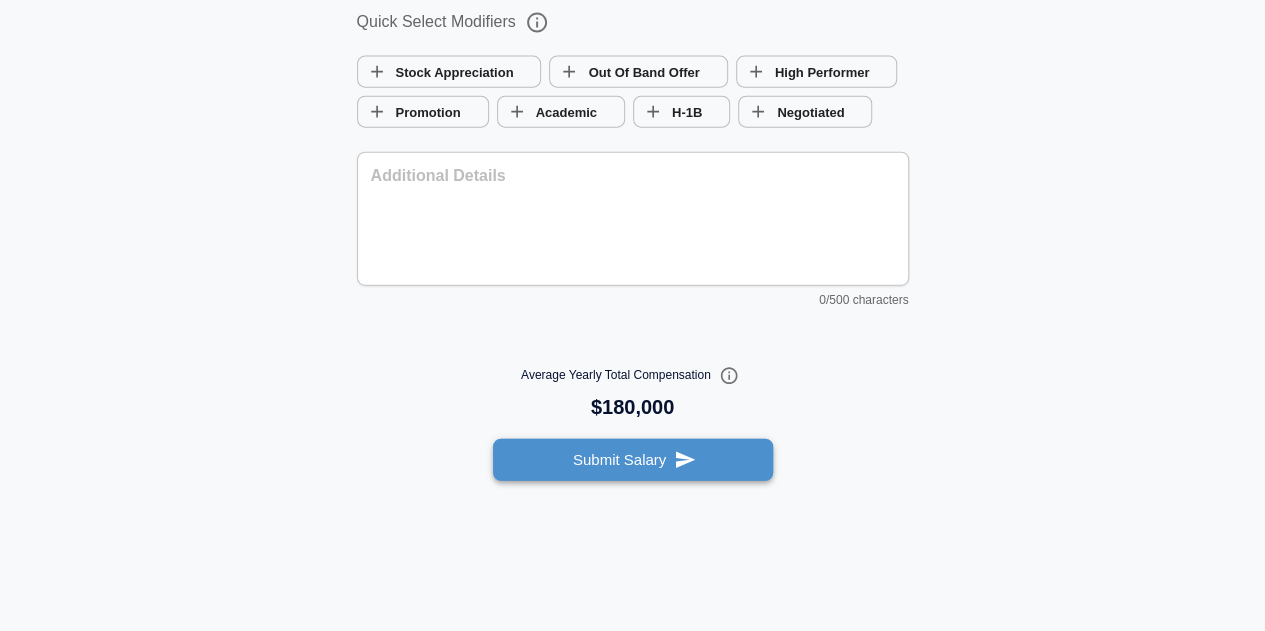 click on "Submit Salary" at bounding box center (633, 460) 